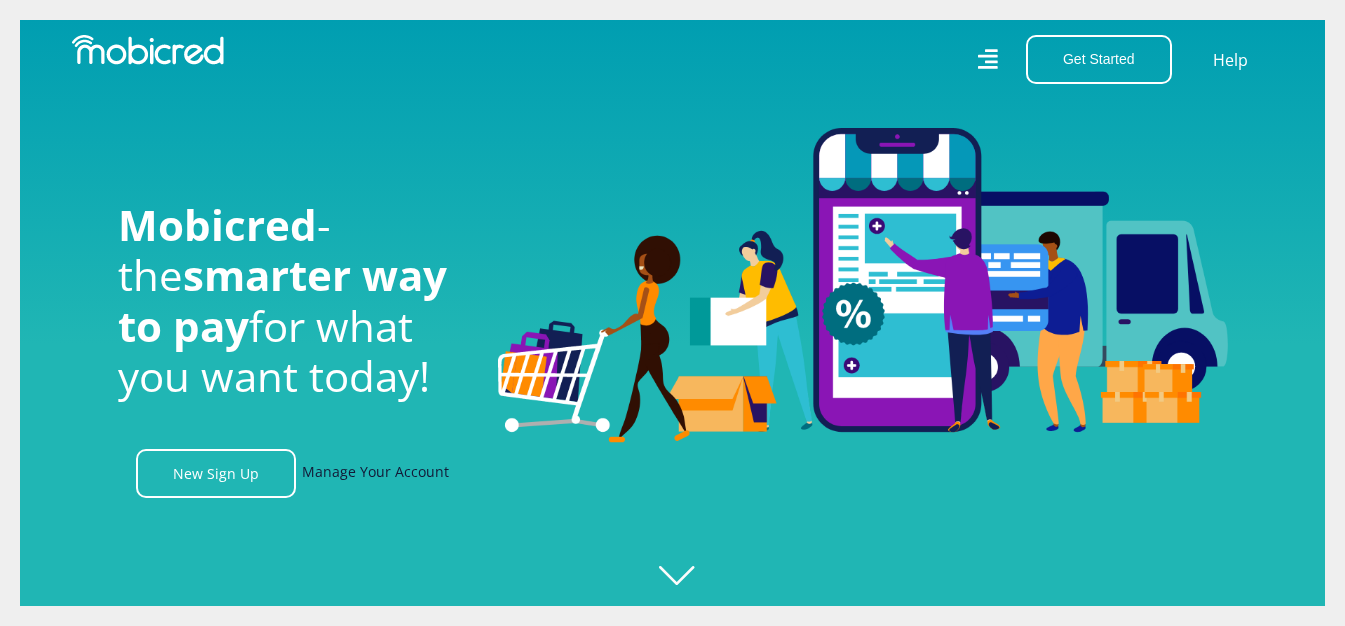 scroll, scrollTop: 0, scrollLeft: 0, axis: both 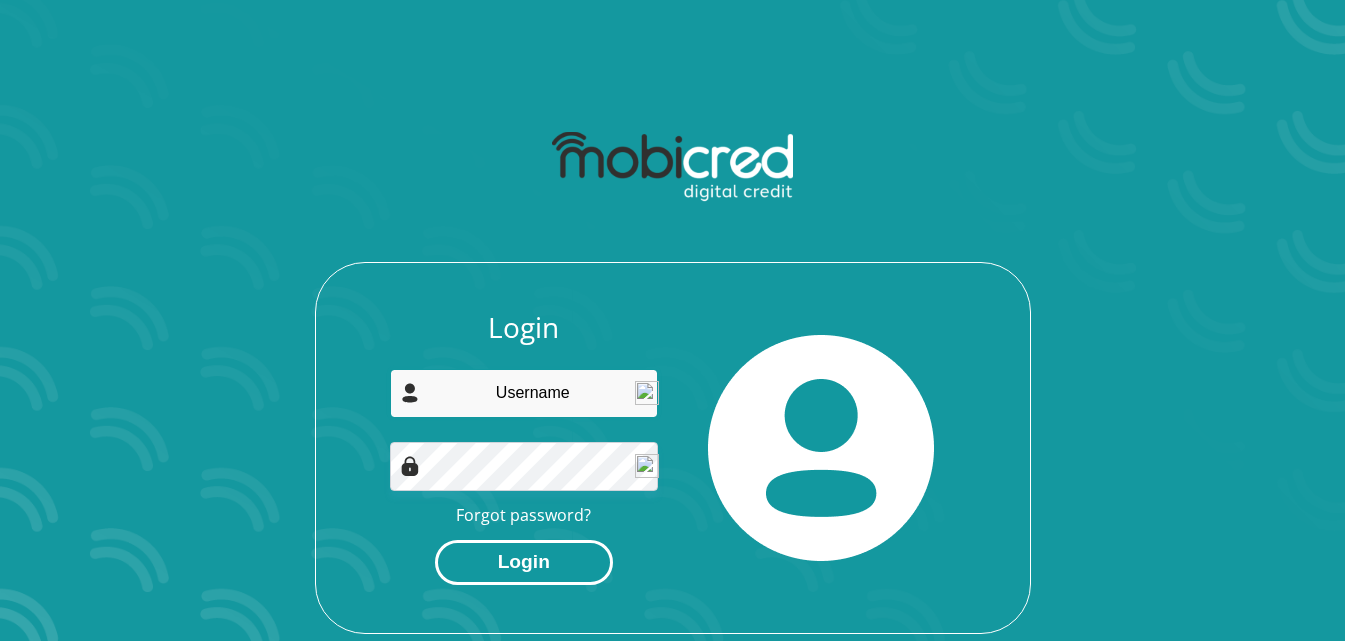 type on "tayobmobeen@gmail.com" 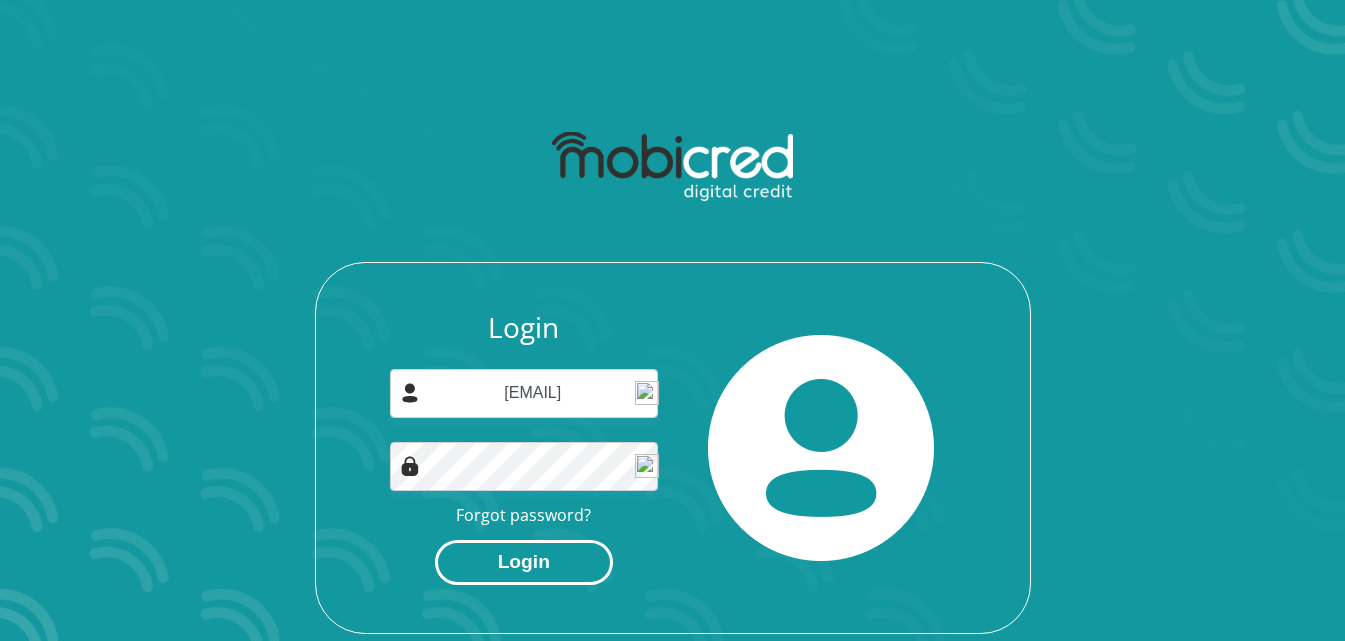 click on "Login" at bounding box center [524, 562] 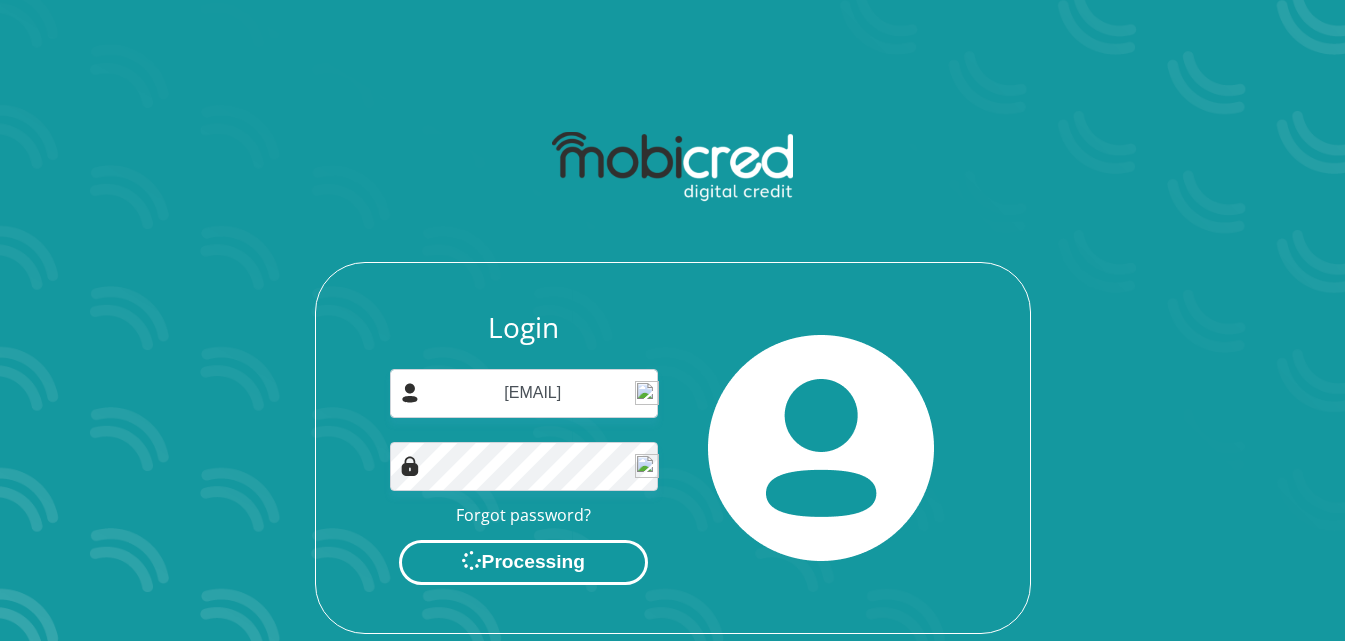 scroll, scrollTop: 0, scrollLeft: 0, axis: both 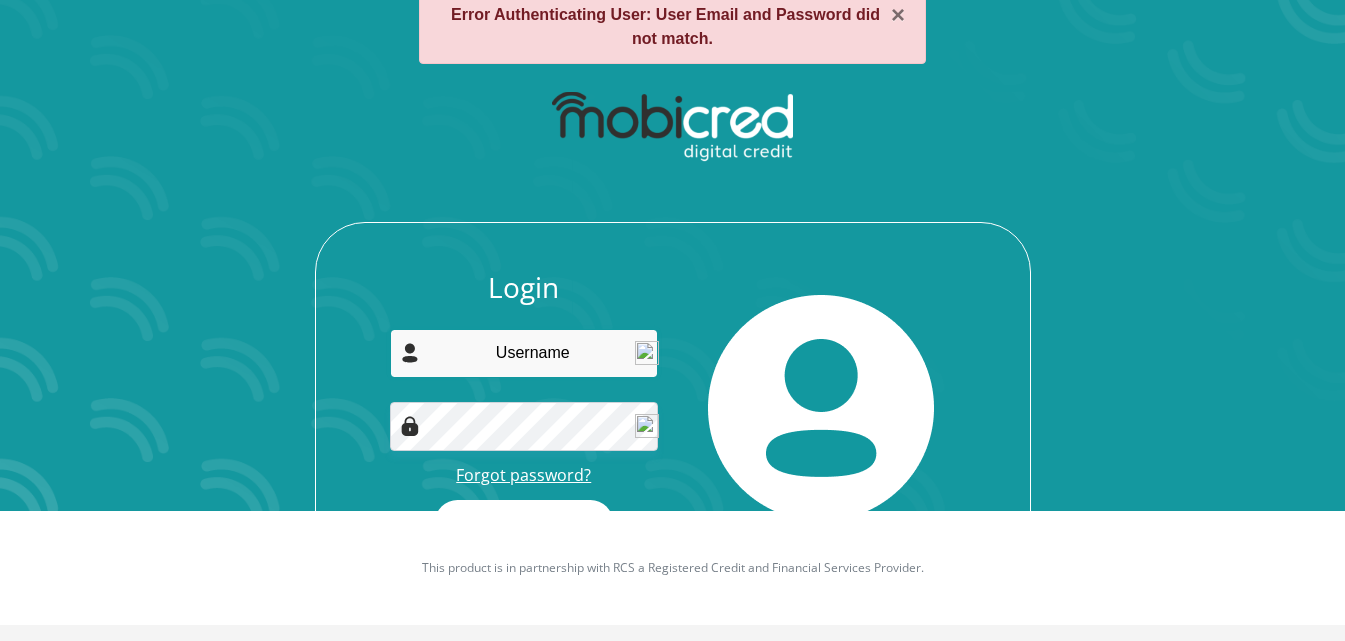 type on "[EMAIL]" 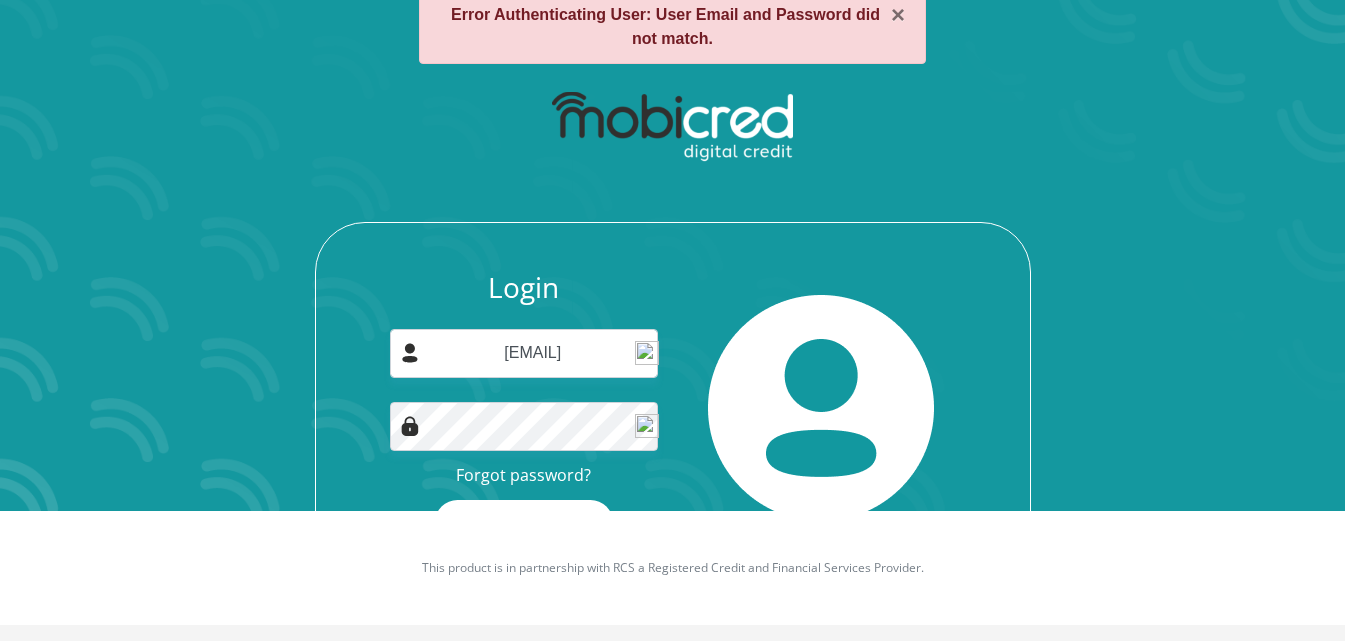 click at bounding box center (821, 408) 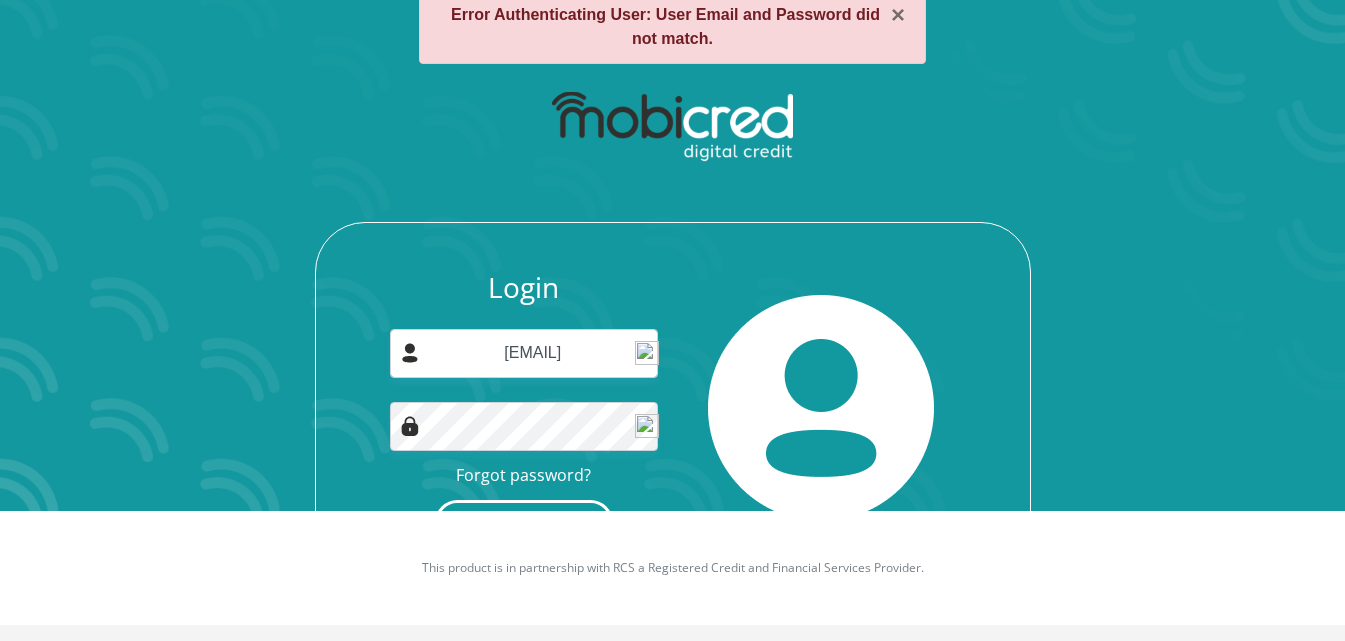 click on "Login" at bounding box center (524, 522) 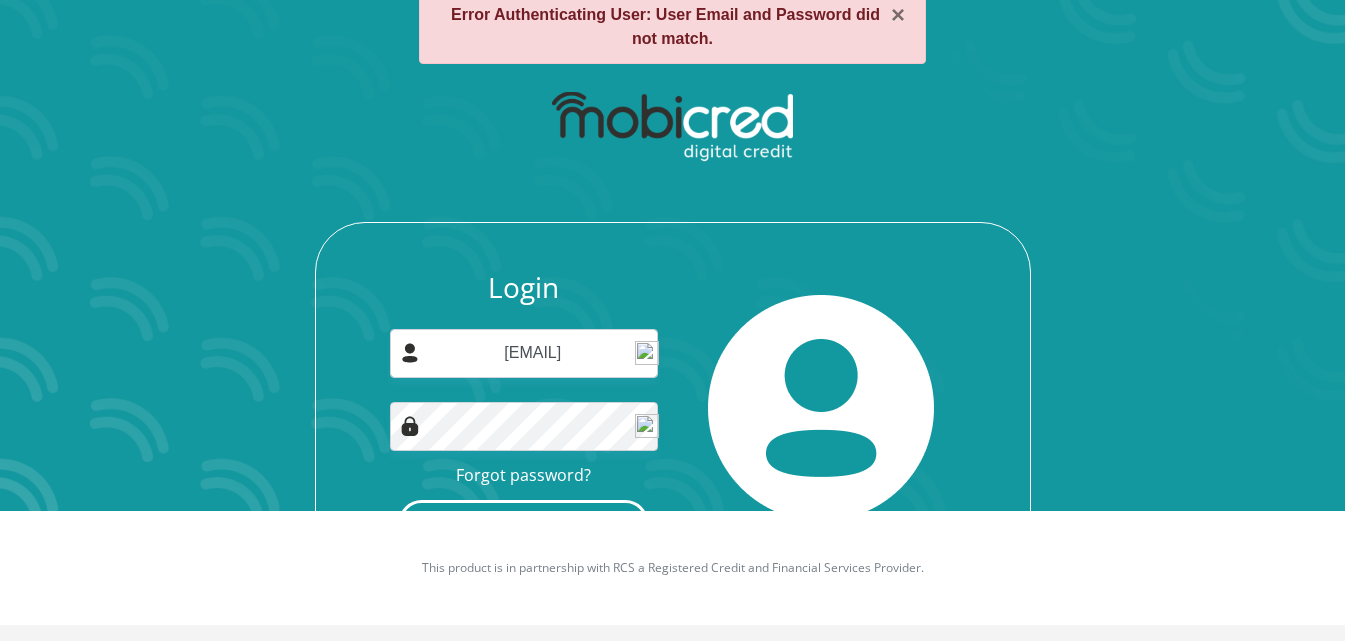 scroll, scrollTop: 0, scrollLeft: 0, axis: both 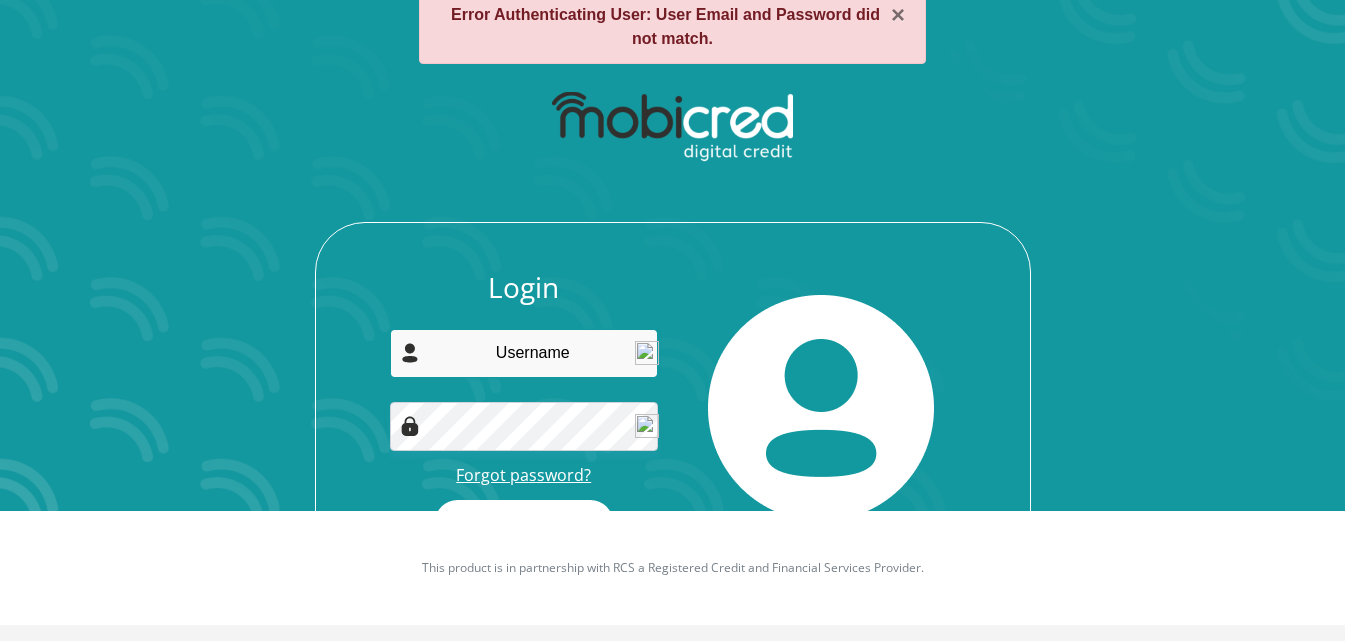 type on "[EMAIL]" 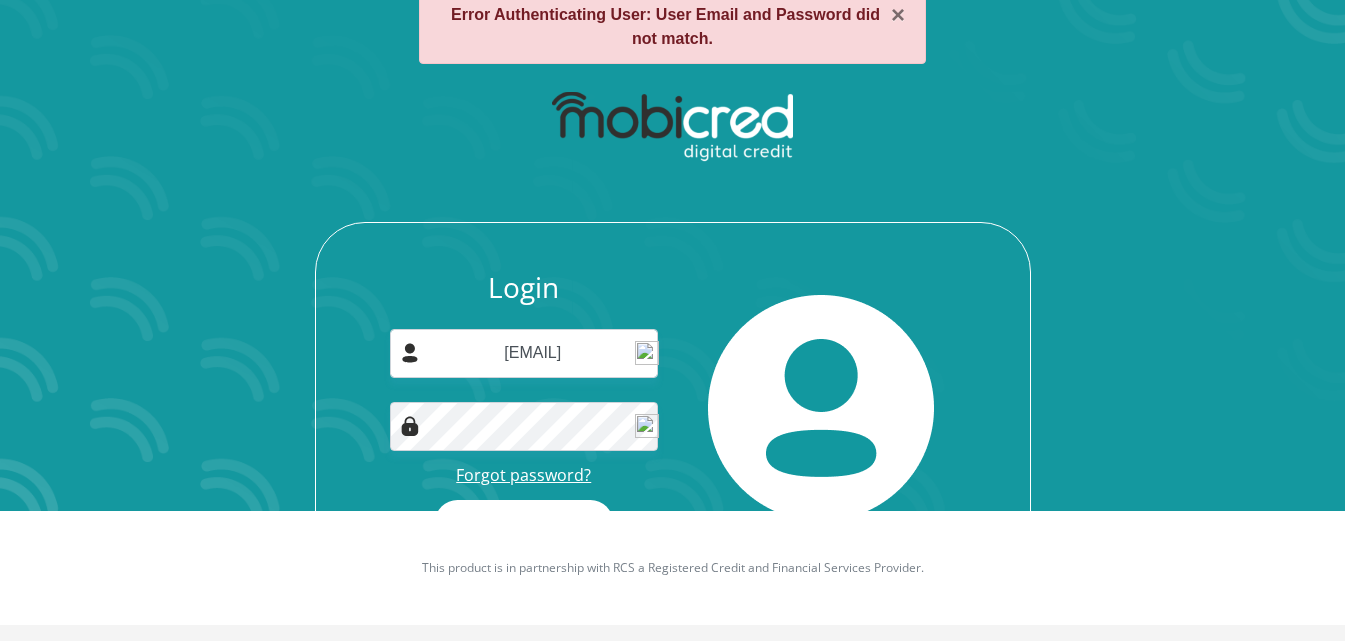 click on "Forgot password?" at bounding box center (523, 475) 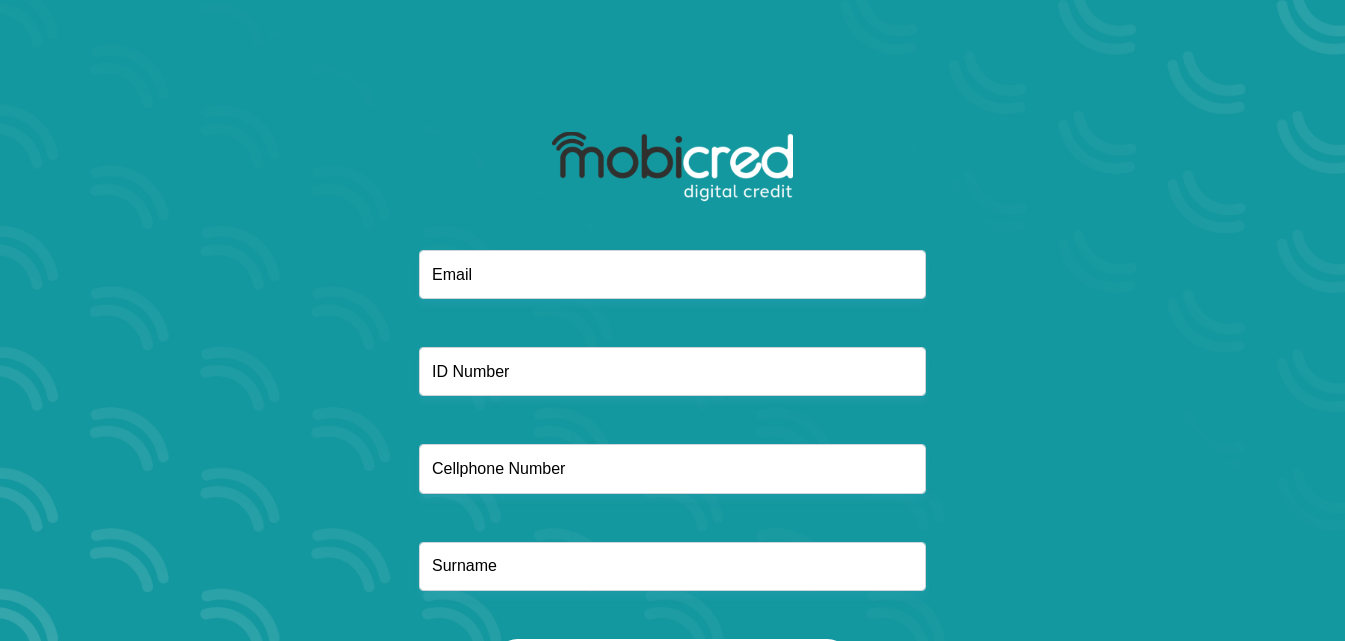 scroll, scrollTop: 0, scrollLeft: 0, axis: both 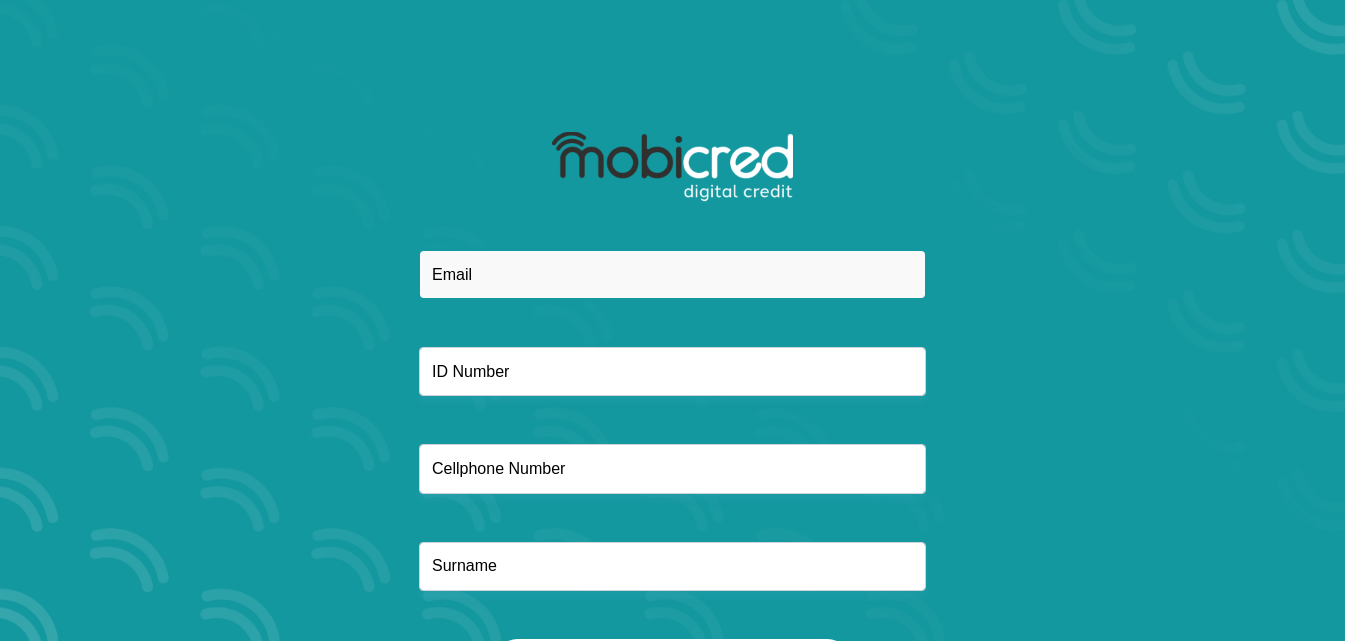 click at bounding box center (672, 274) 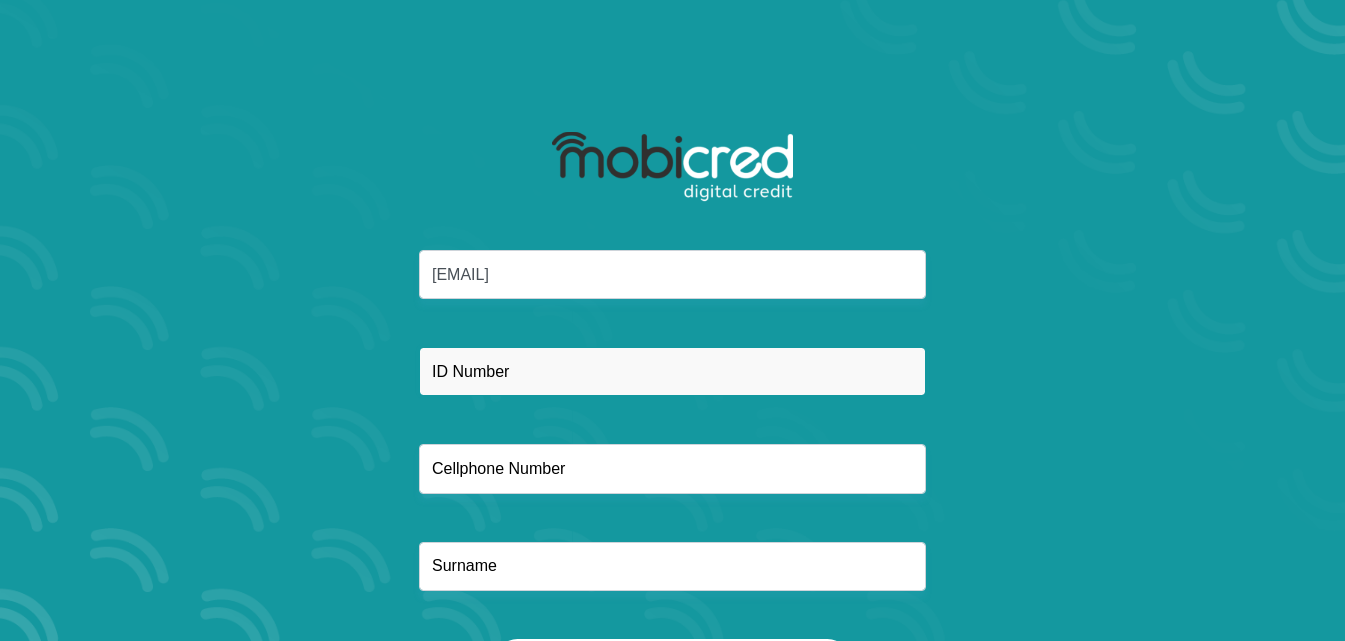 click at bounding box center [672, 371] 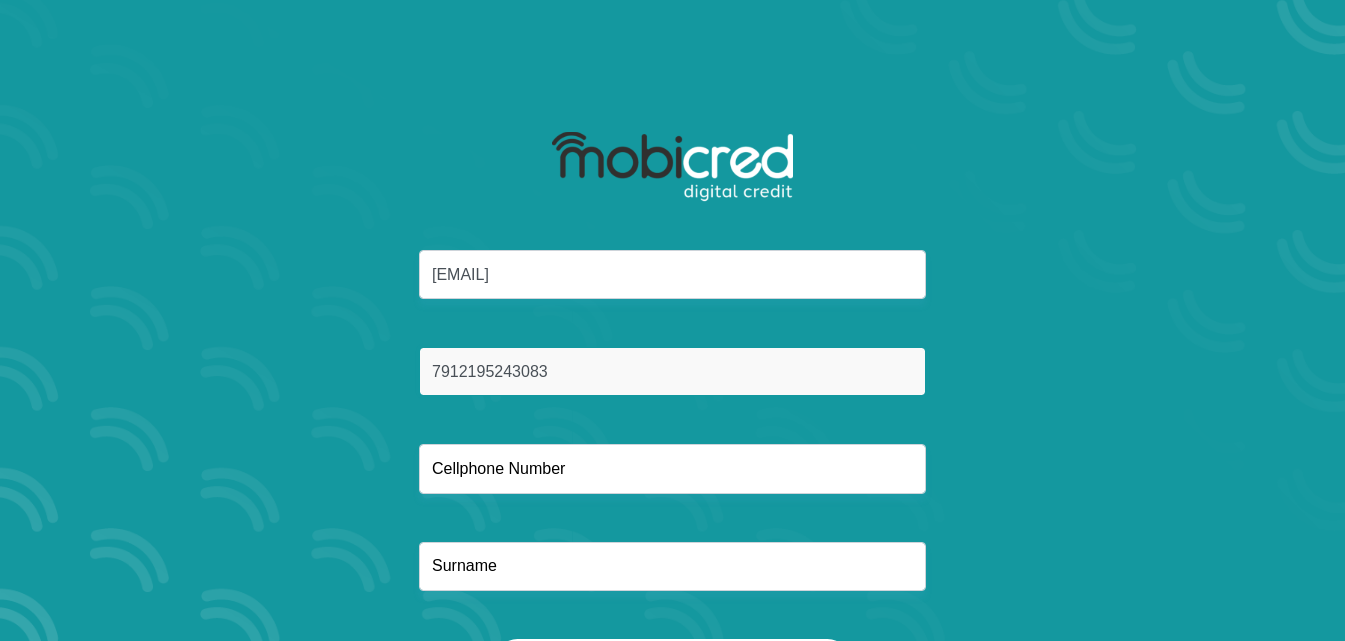 type on "7912195243083" 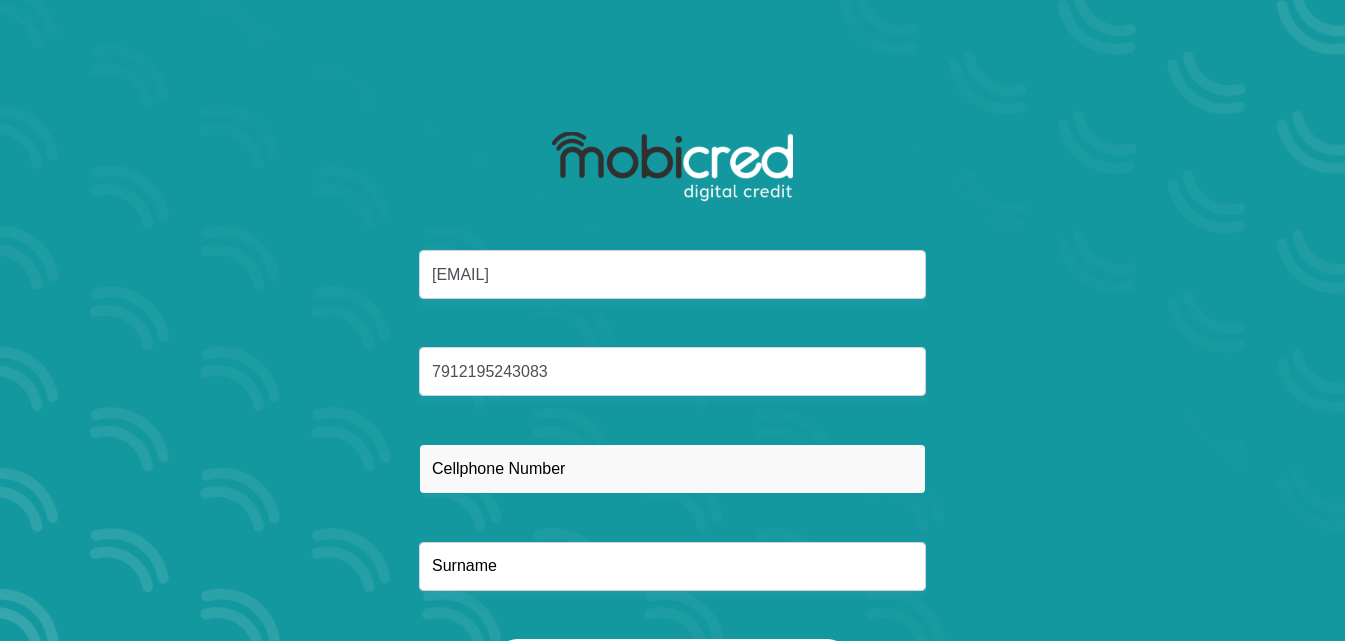 click at bounding box center [672, 468] 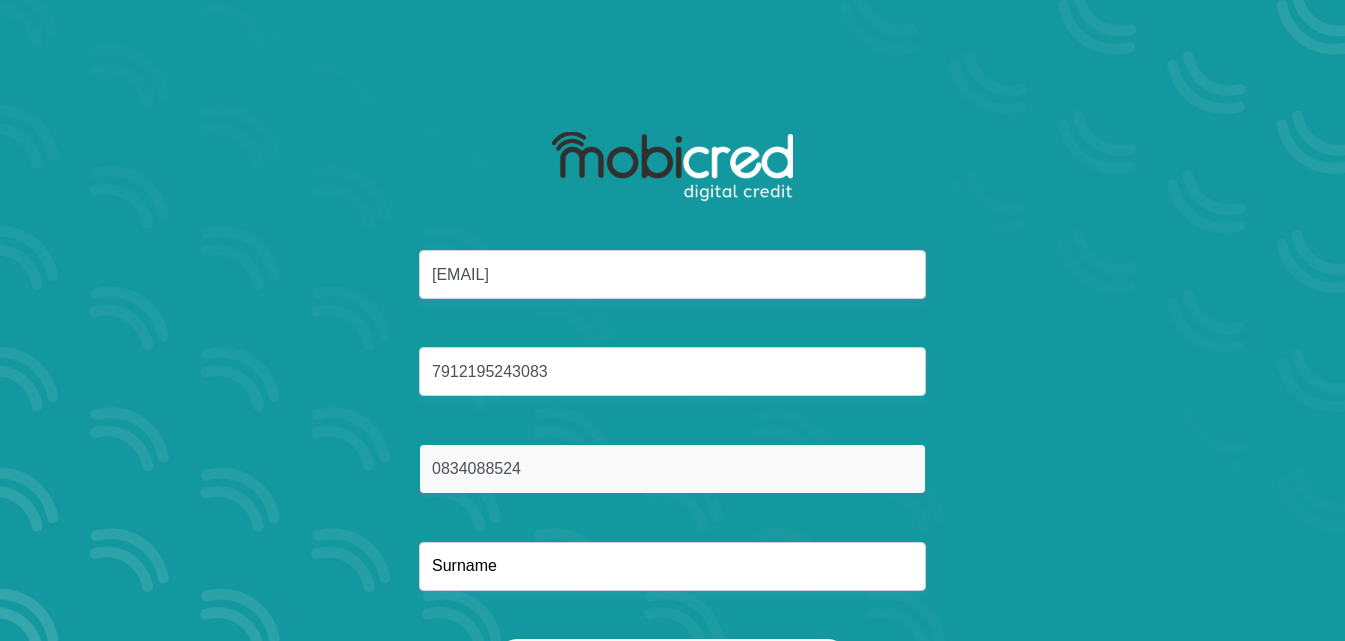 type on "0834088524" 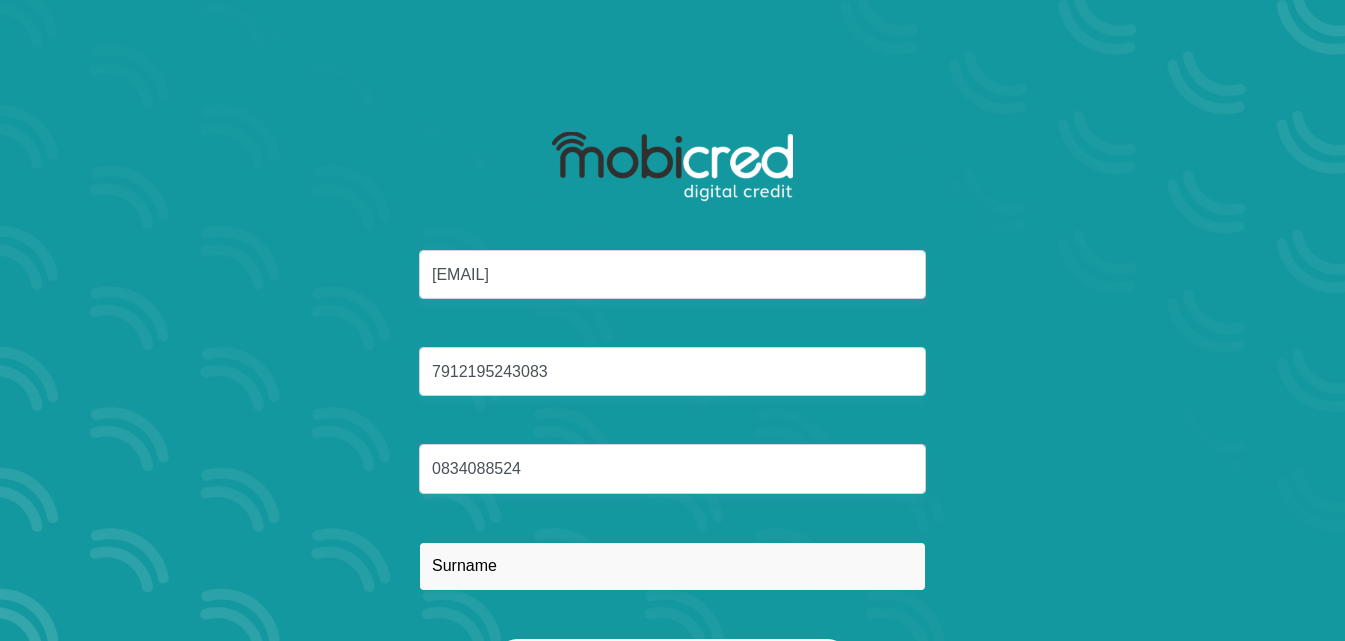click at bounding box center [672, 566] 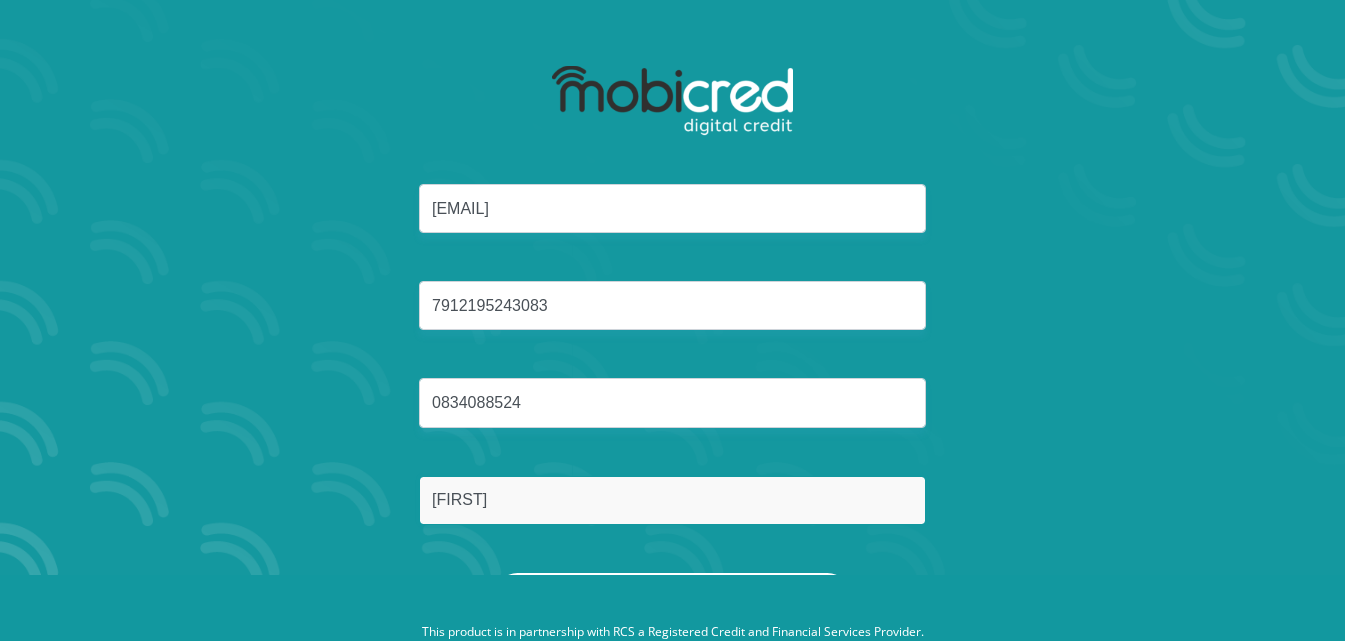 scroll, scrollTop: 114, scrollLeft: 0, axis: vertical 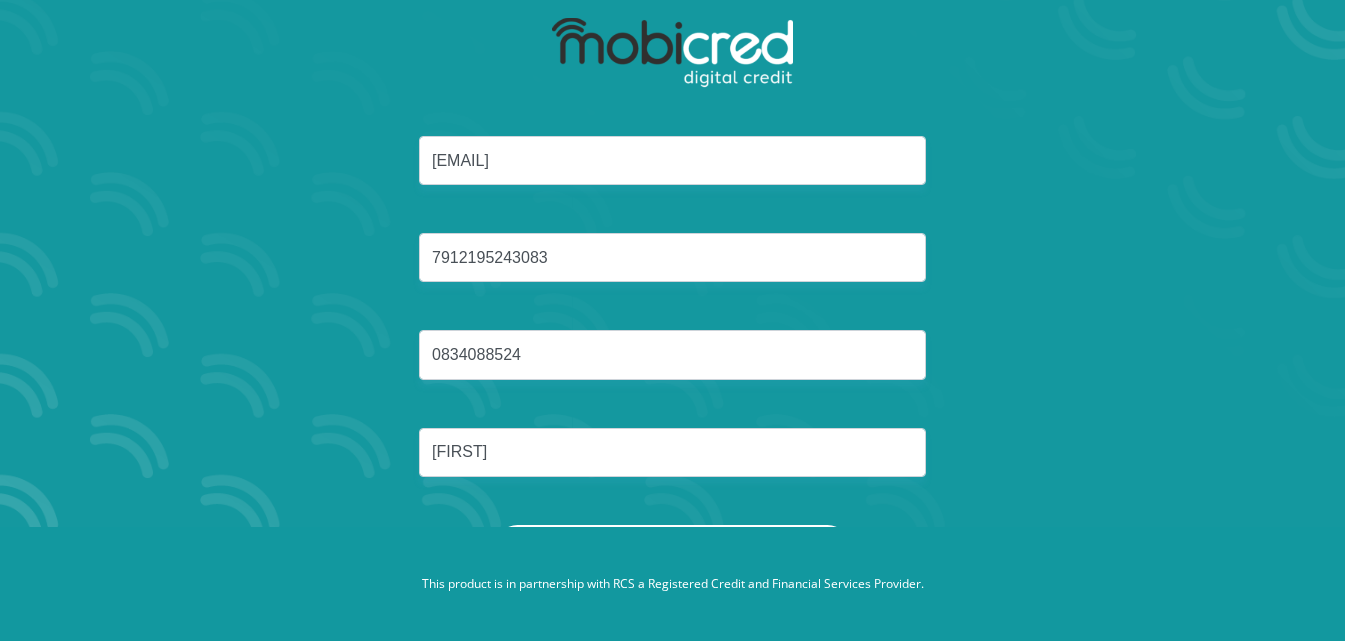 click on "This product is in partnership with RCS a Registered Credit and Financial Services Provider." at bounding box center [672, 584] 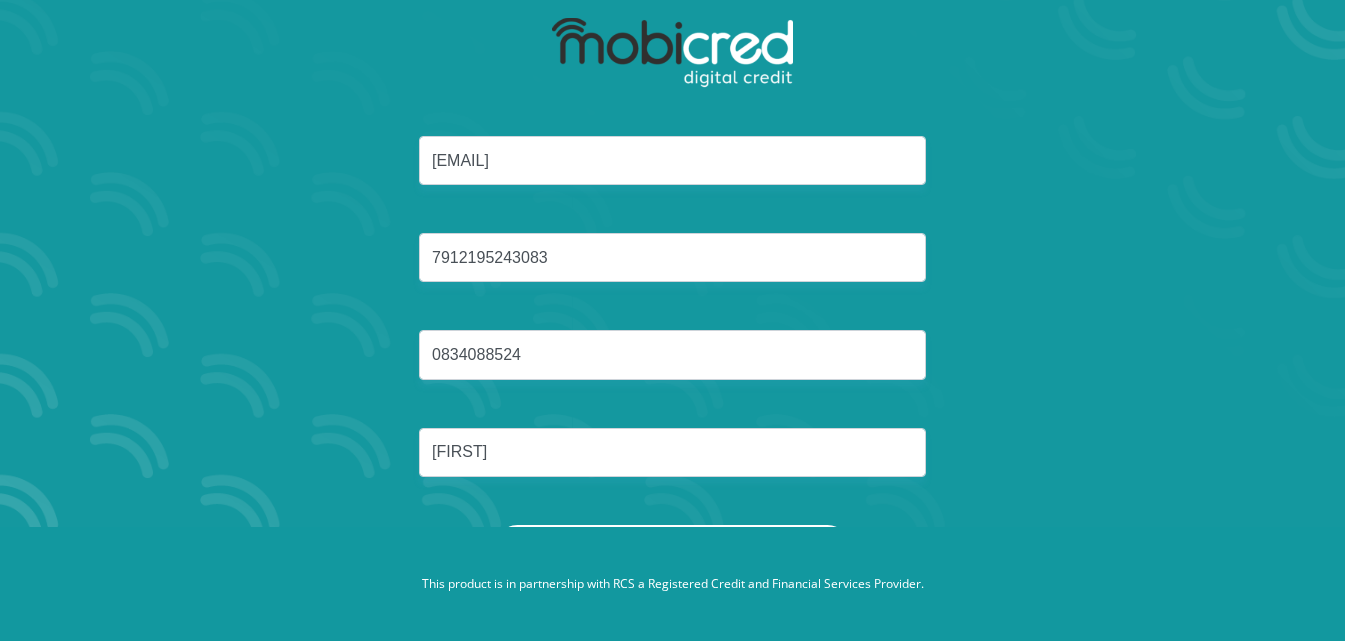 click on "Reset Password" at bounding box center [672, 547] 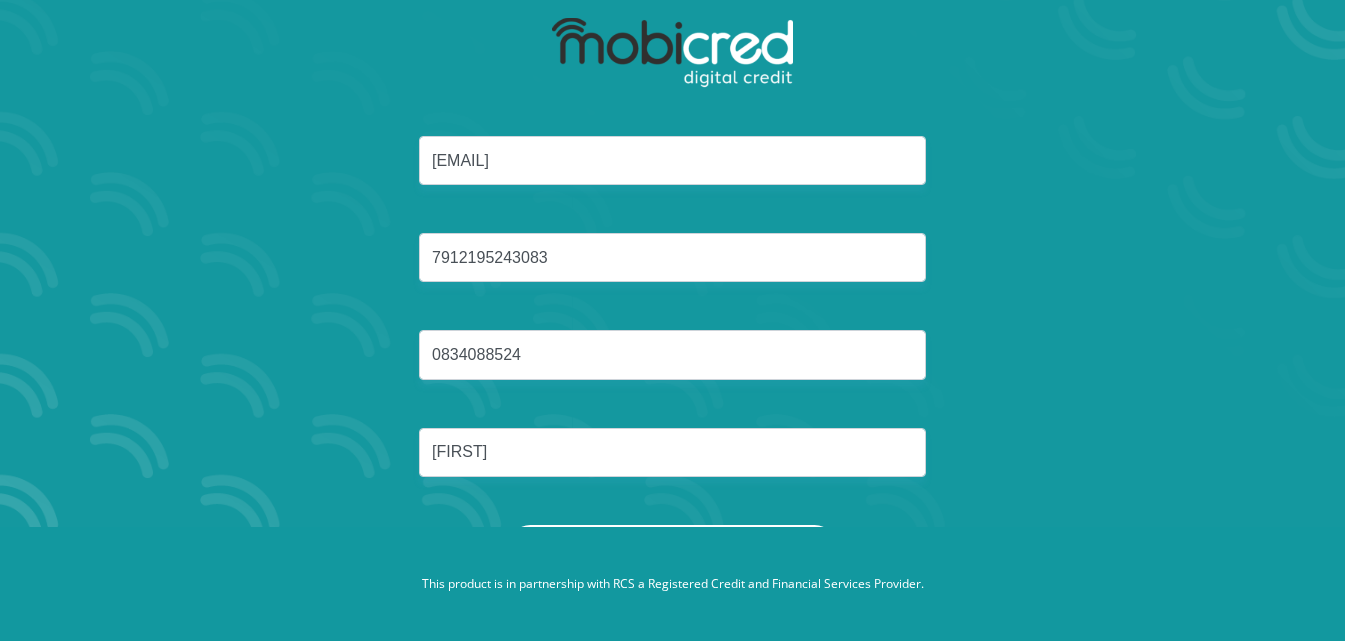 scroll, scrollTop: 0, scrollLeft: 0, axis: both 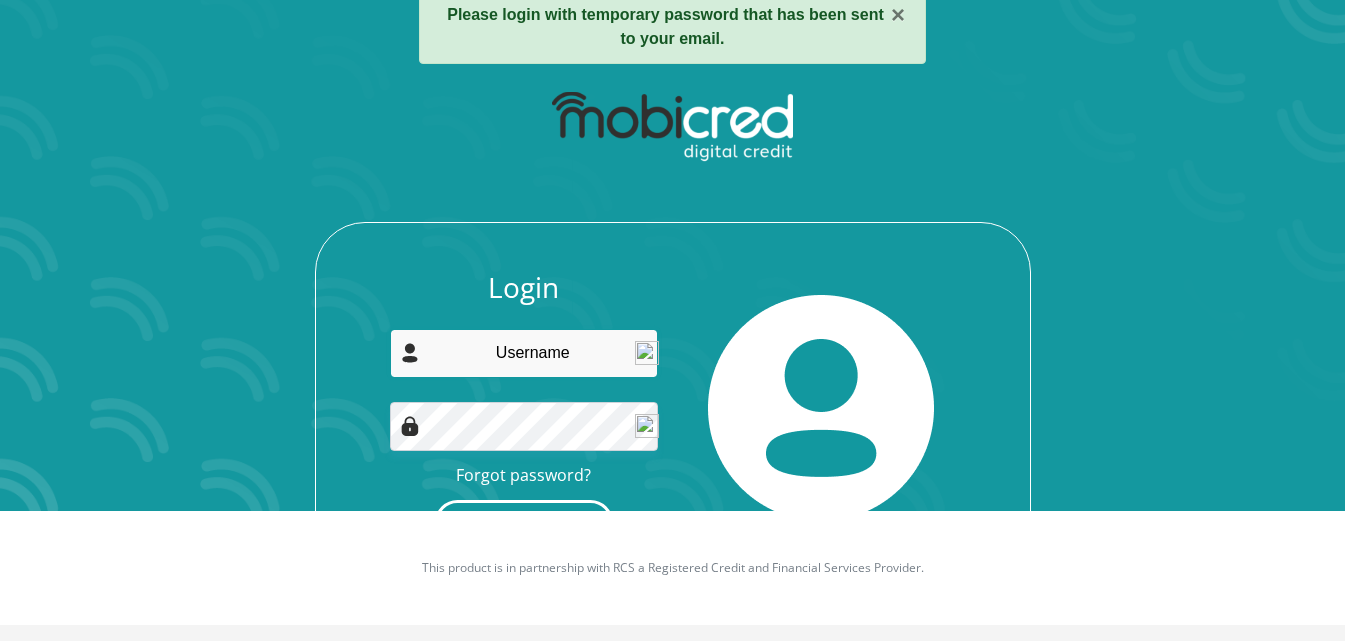 type on "[EMAIL]" 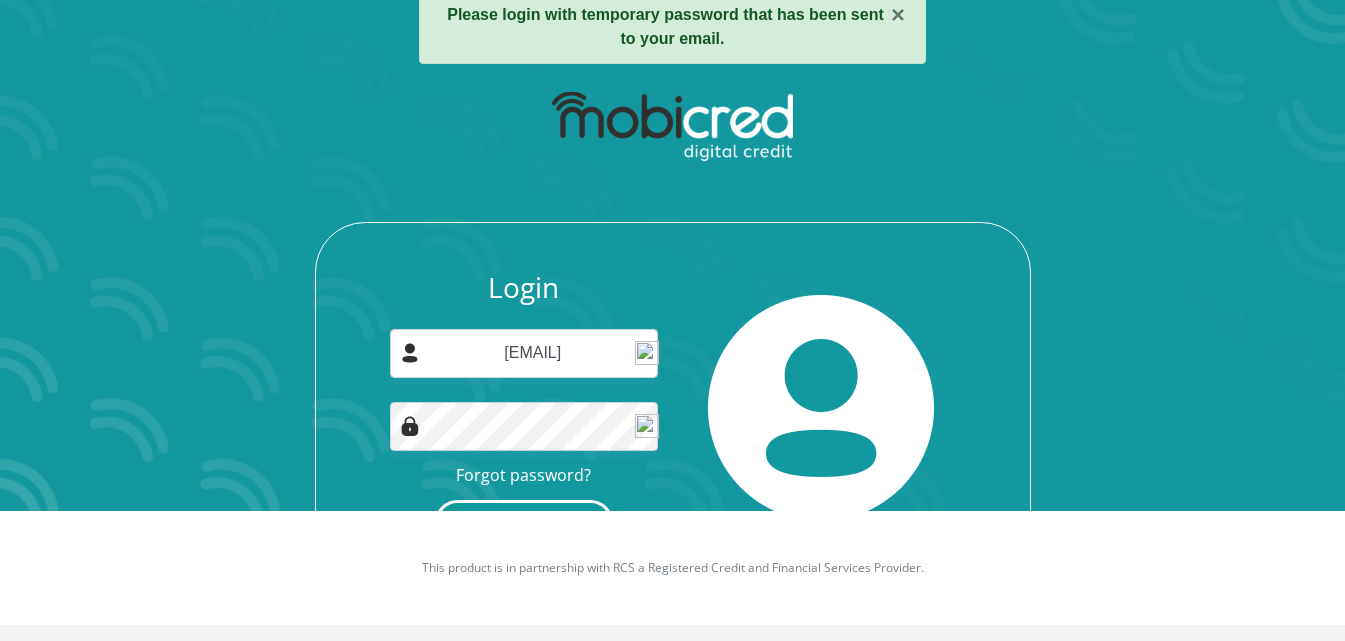 click on "Login" at bounding box center [524, 522] 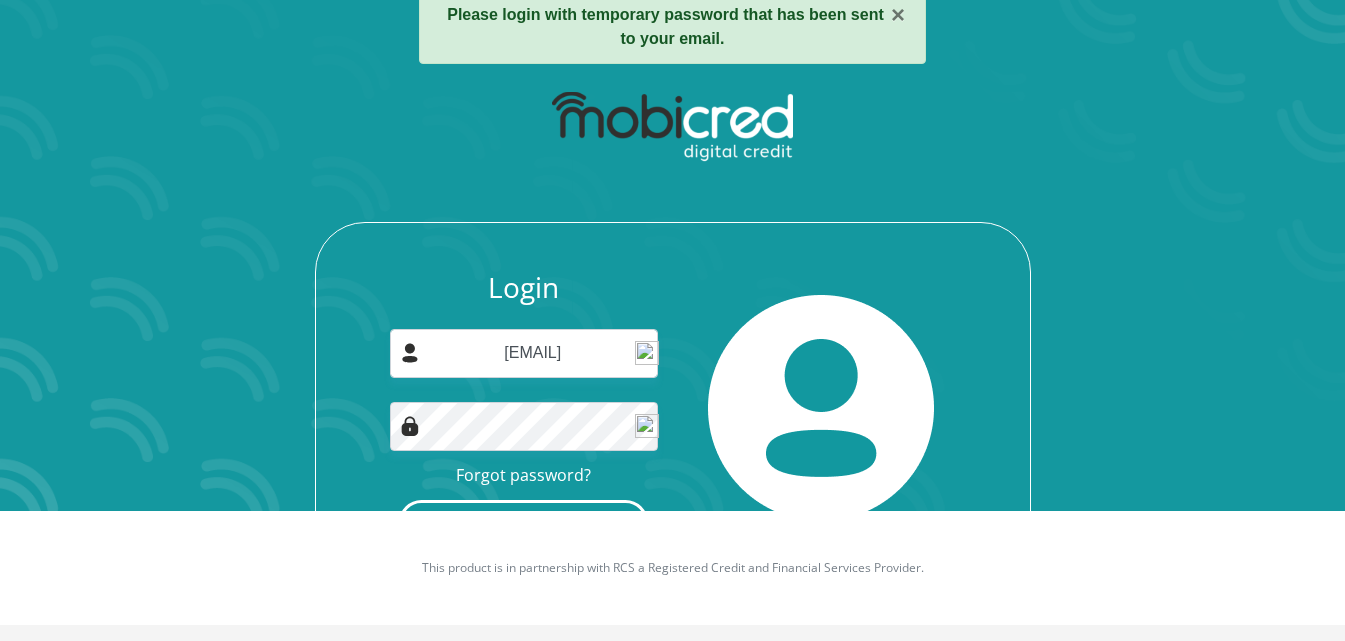 scroll, scrollTop: 0, scrollLeft: 0, axis: both 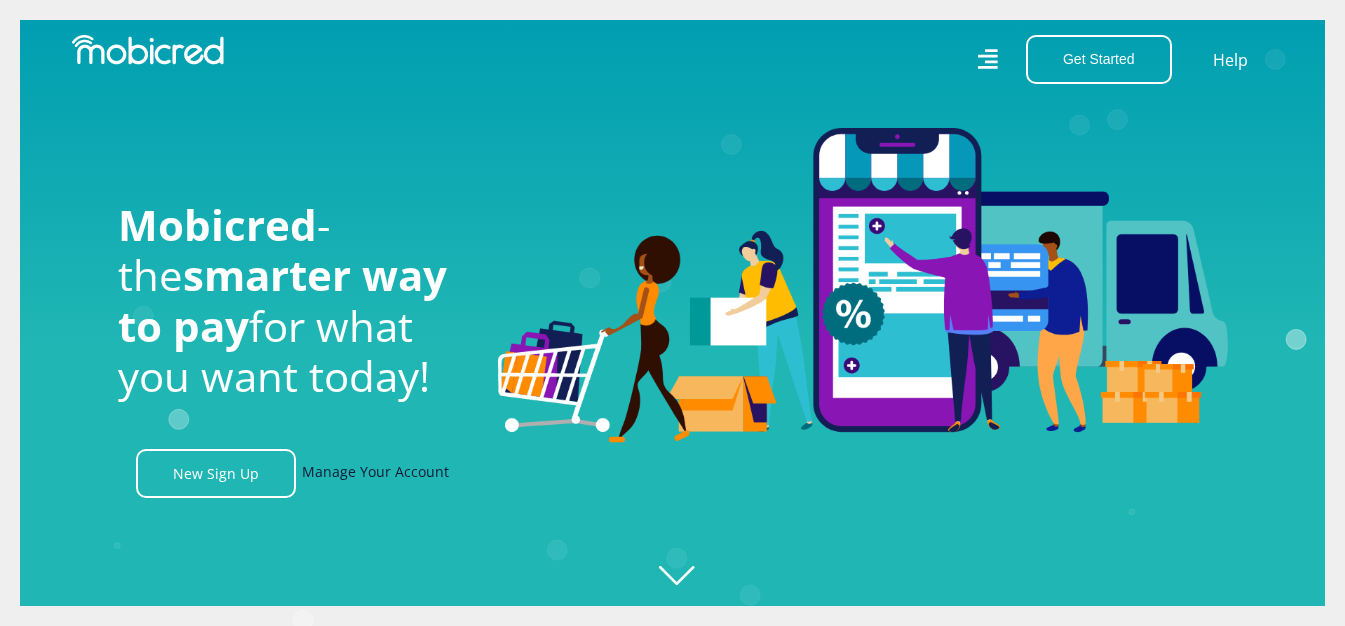 click on "Manage Your Account" at bounding box center [375, 473] 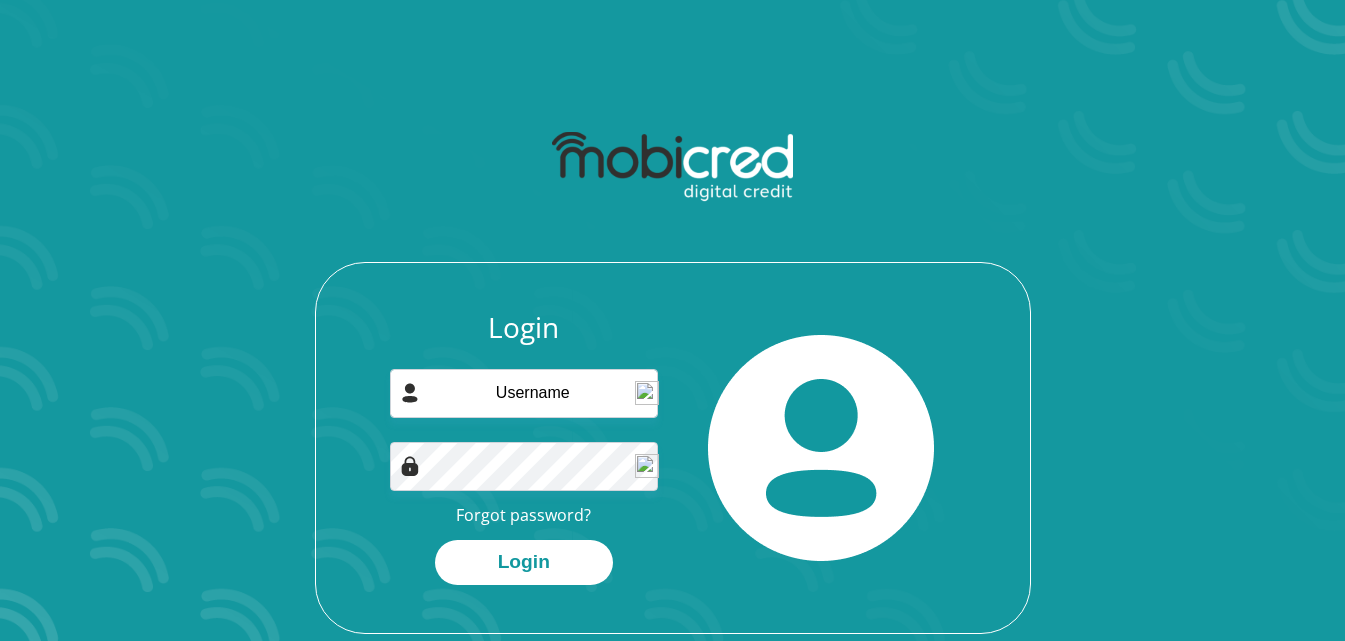 scroll, scrollTop: 0, scrollLeft: 0, axis: both 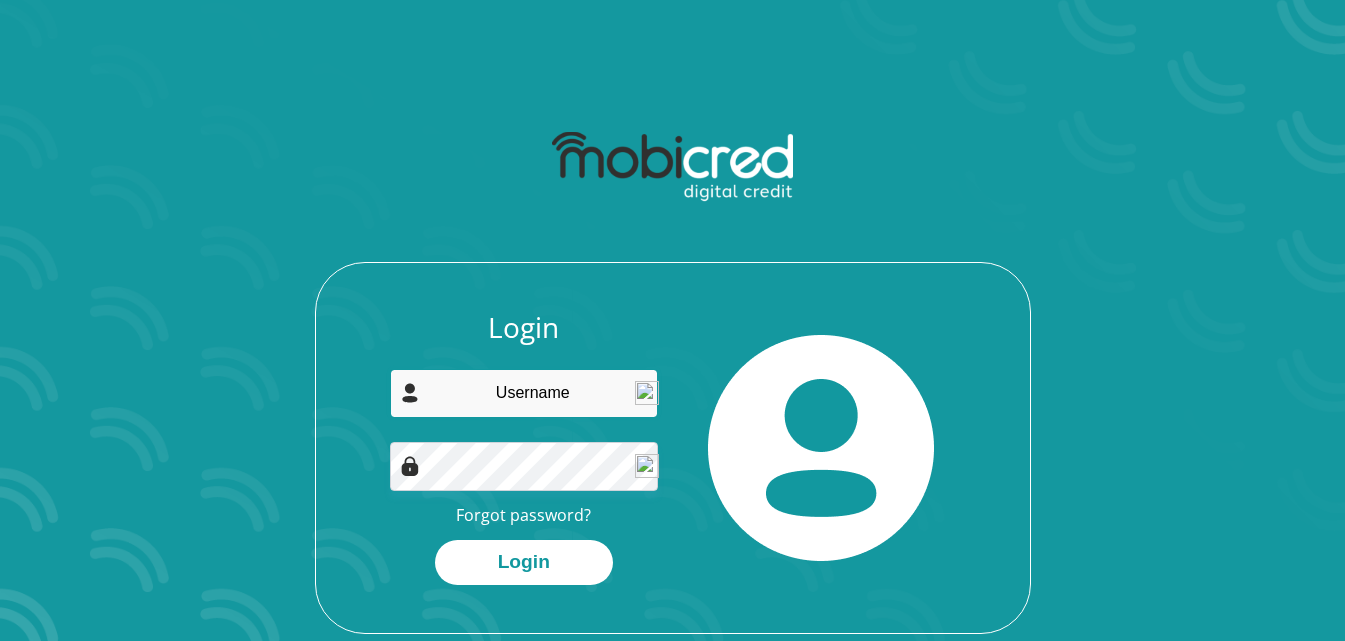 type on "[EMAIL]" 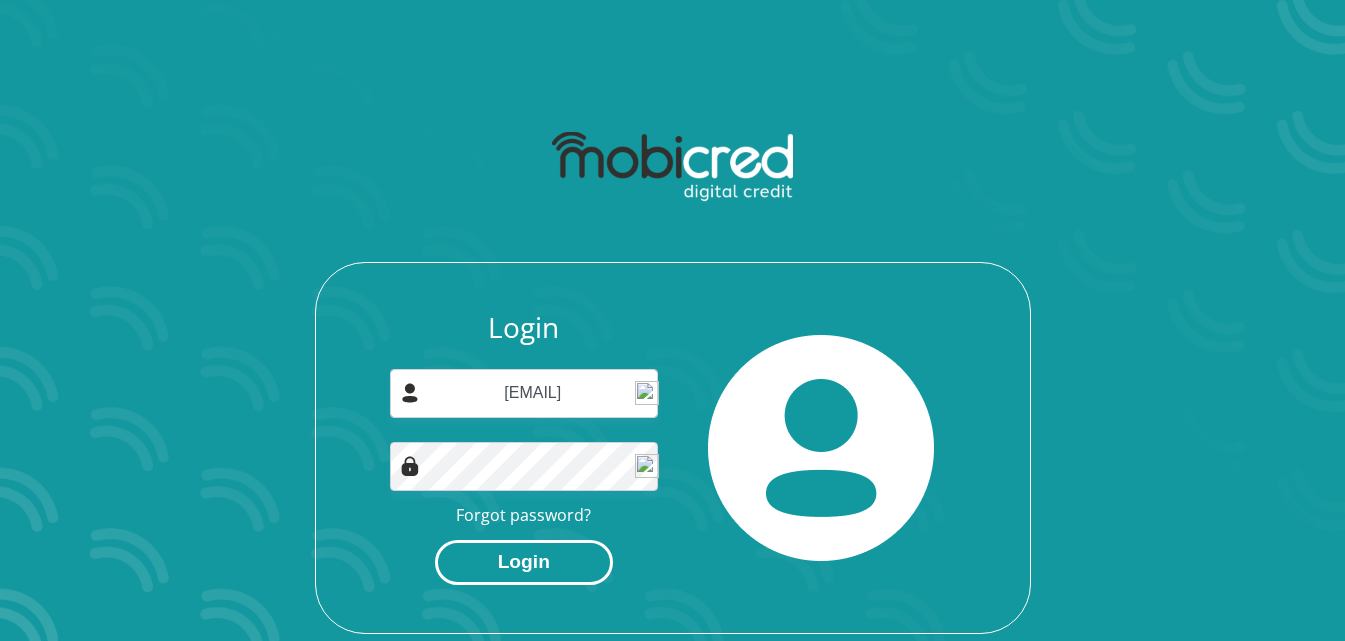 click on "Login" at bounding box center [524, 562] 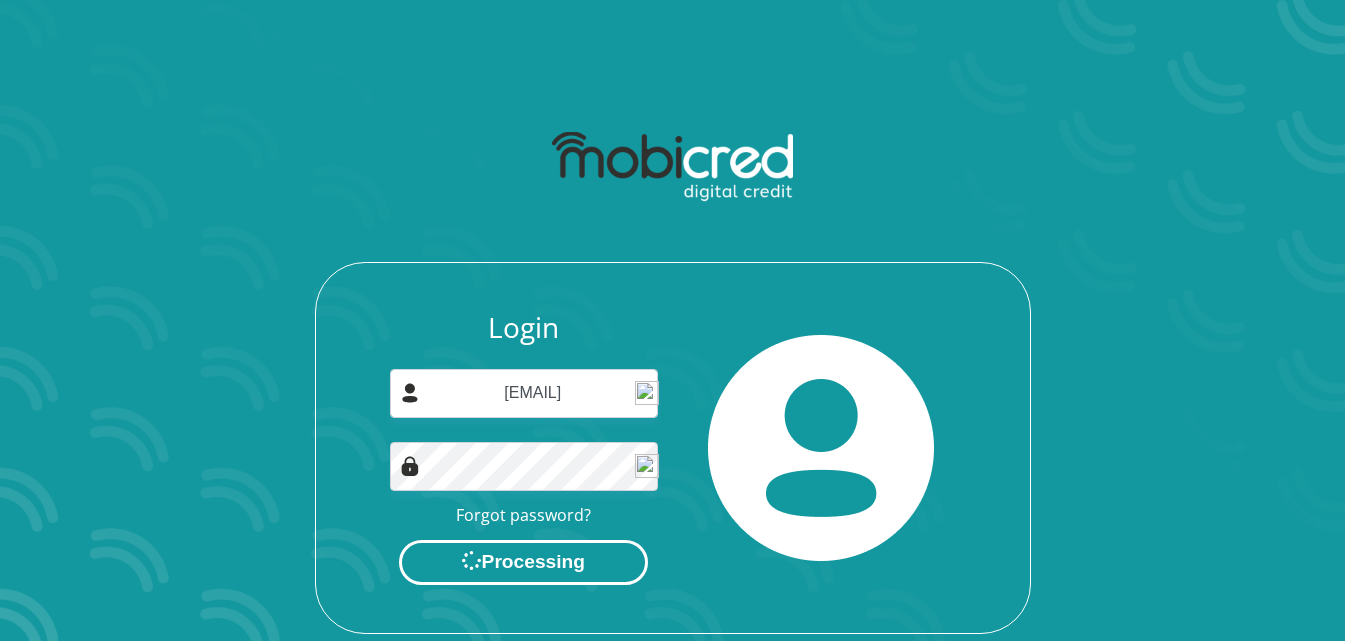 scroll, scrollTop: 0, scrollLeft: 0, axis: both 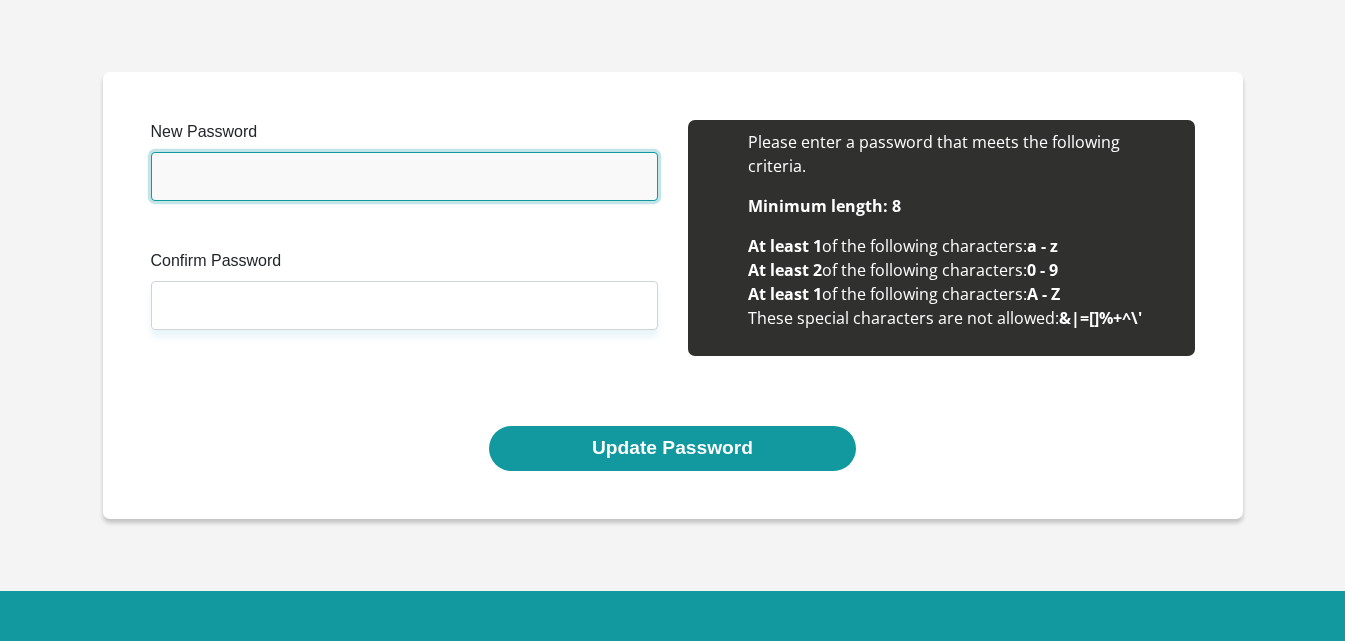 click on "New Password" at bounding box center [404, 176] 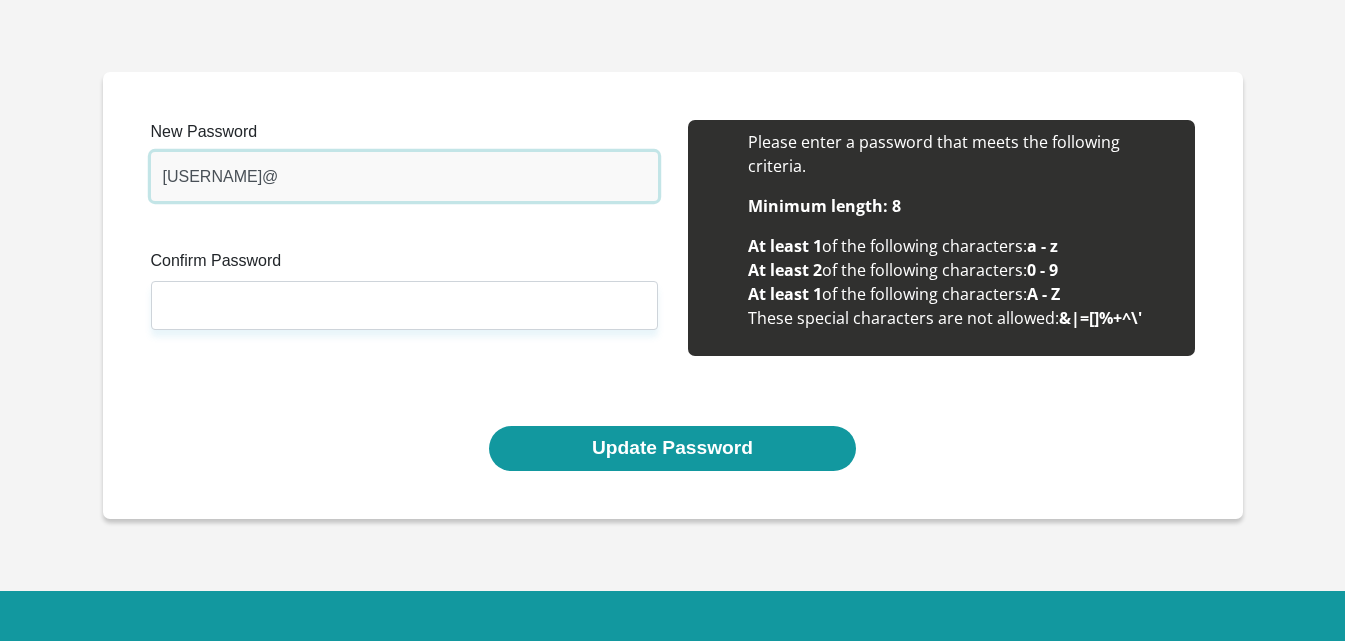 type on "Mobeen51519@" 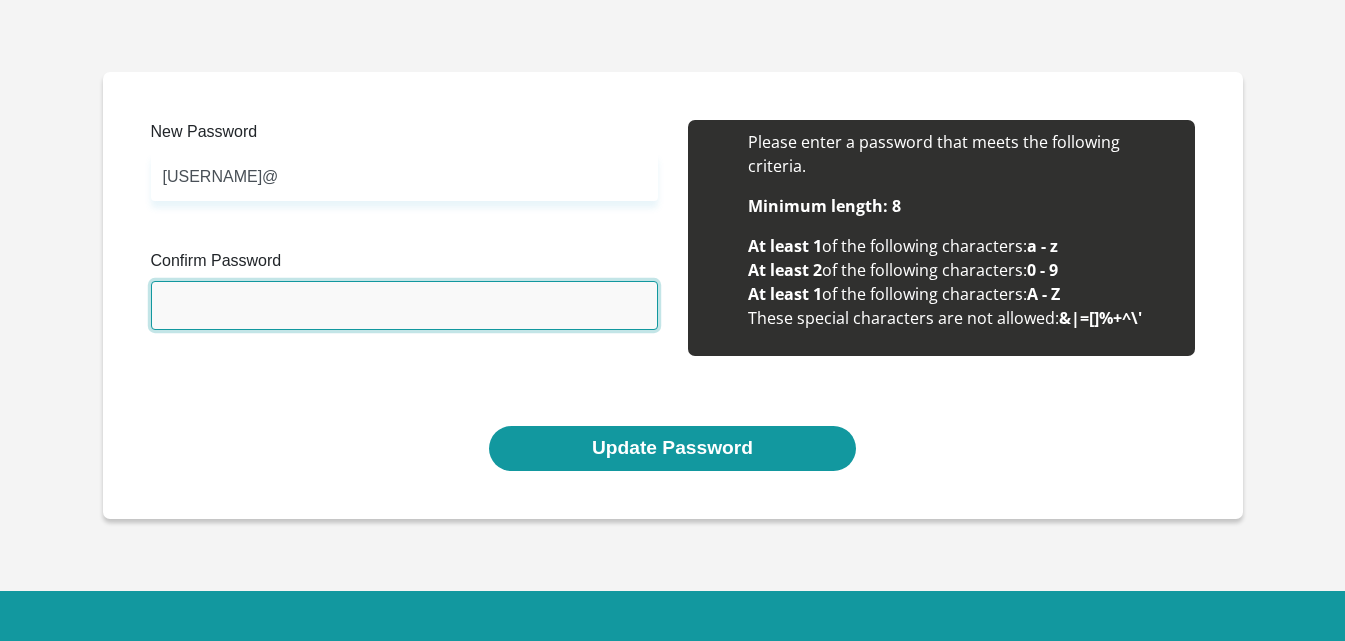 click on "Confirm Password" at bounding box center [404, 305] 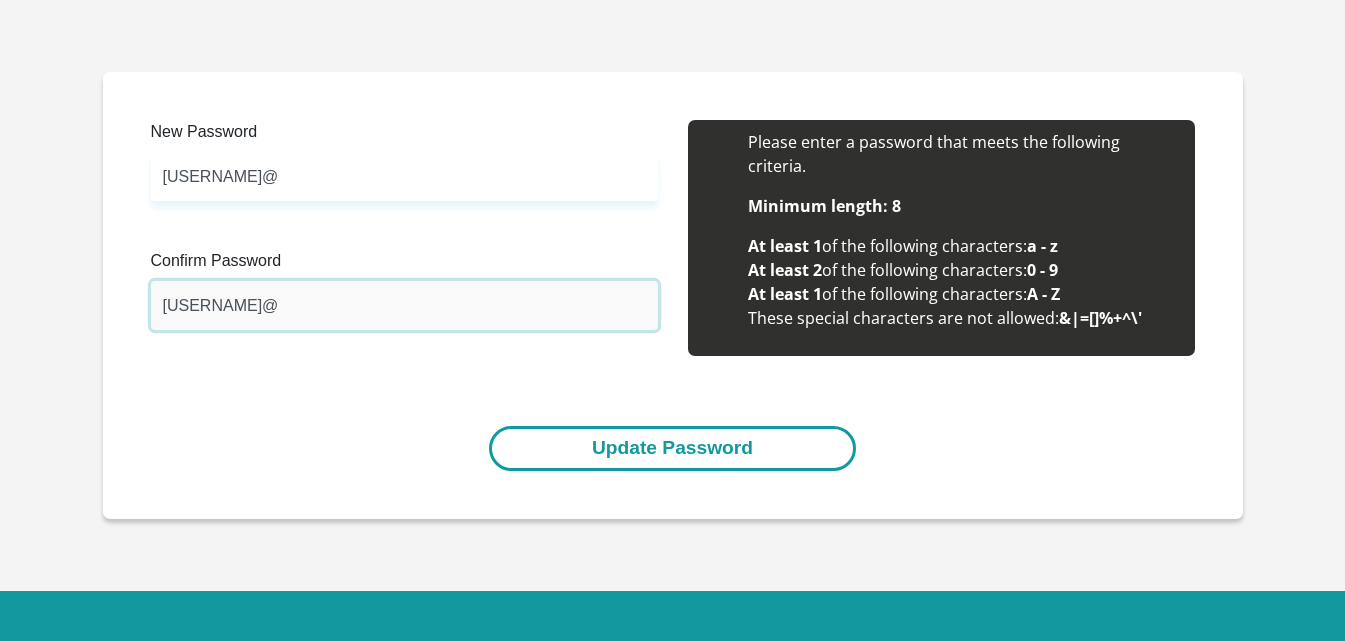 type on "Mobeen51519@" 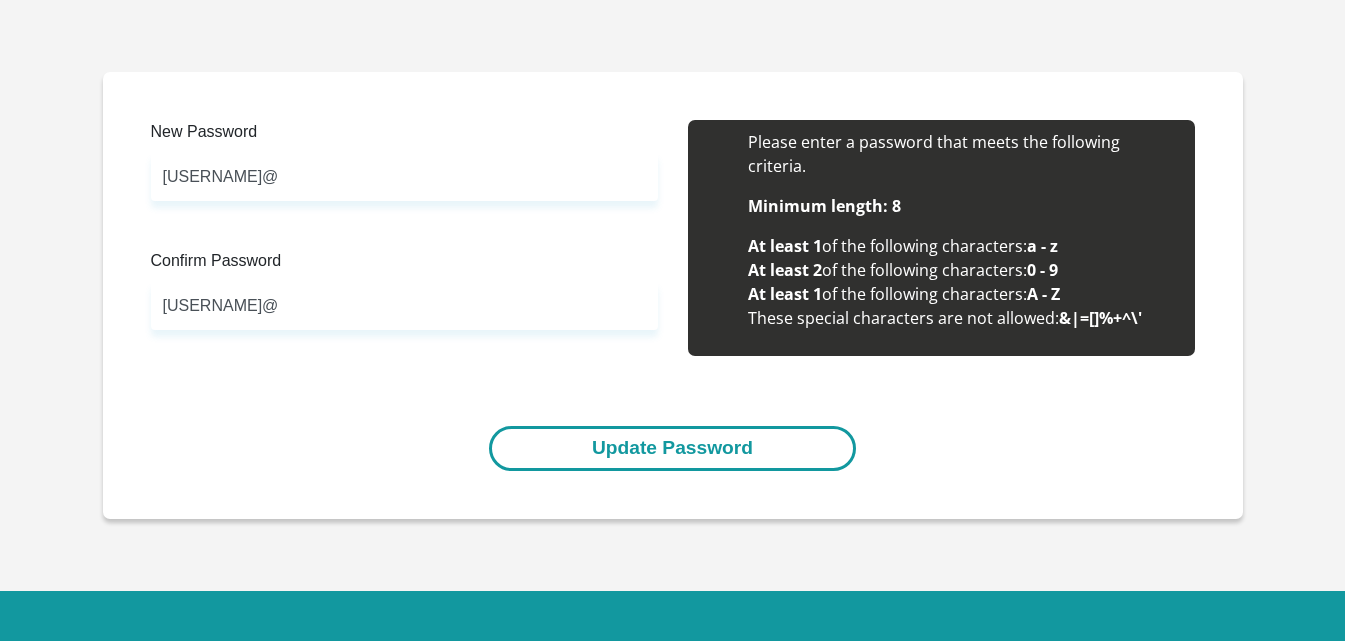 click on "Update Password" at bounding box center [672, 448] 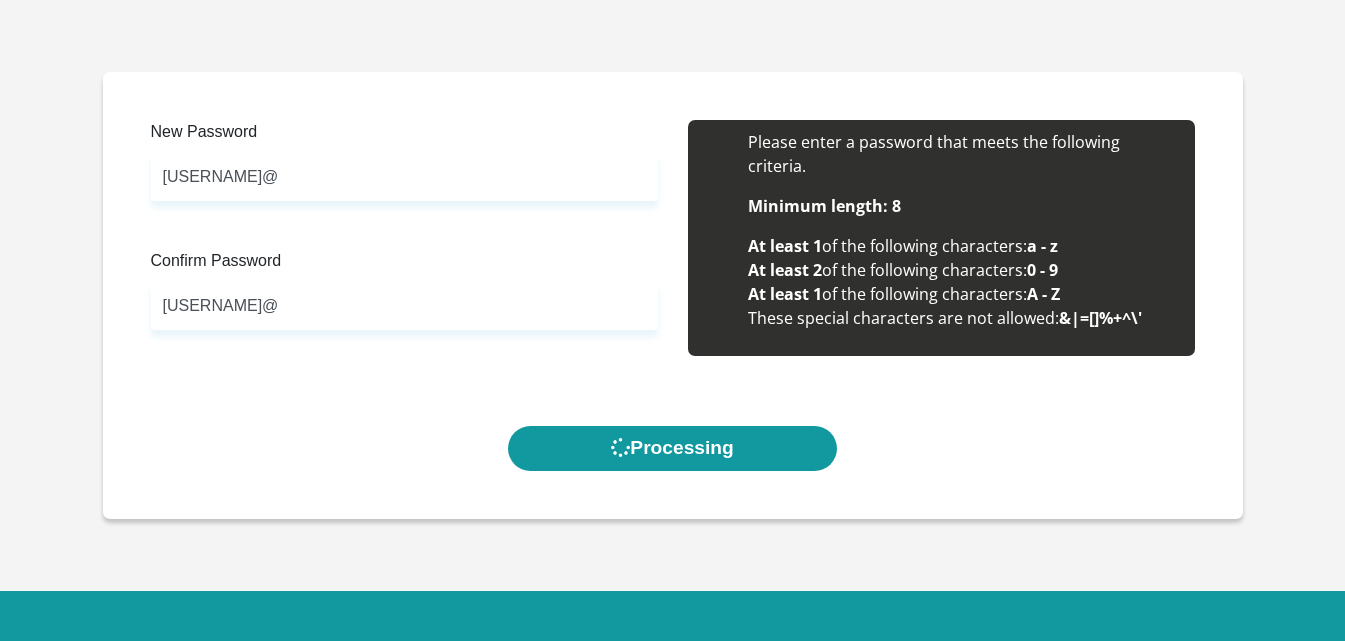 scroll, scrollTop: 0, scrollLeft: 0, axis: both 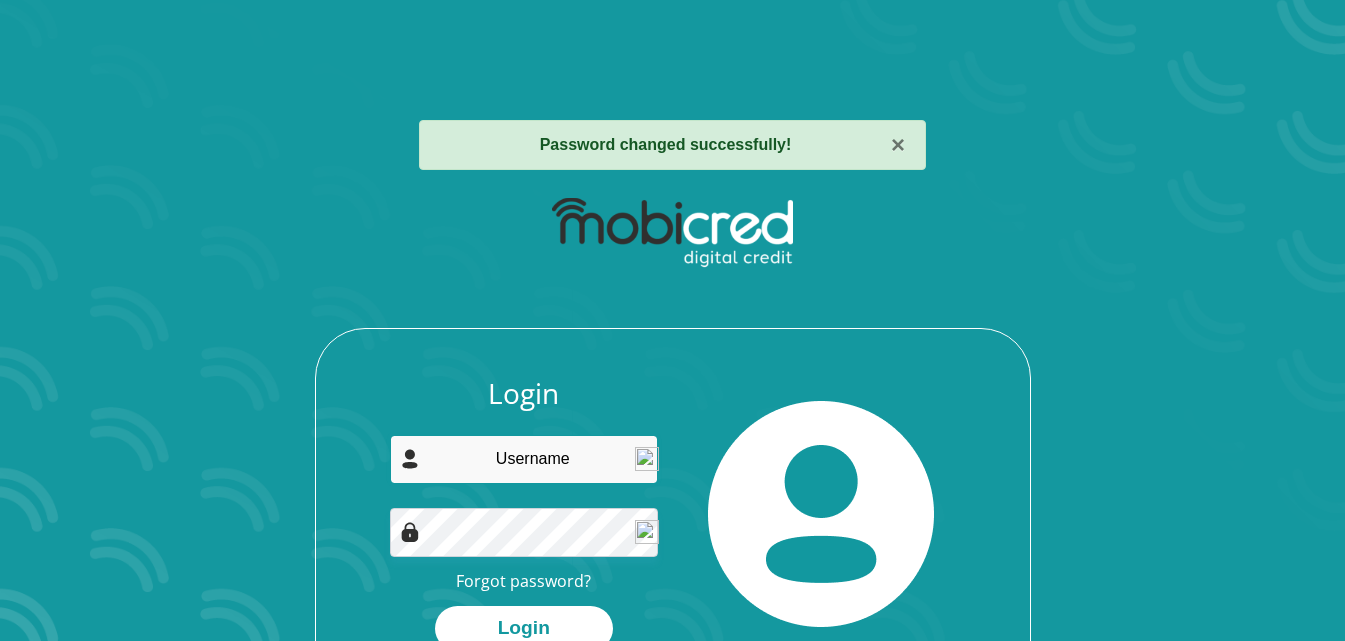 type on "[EMAIL]" 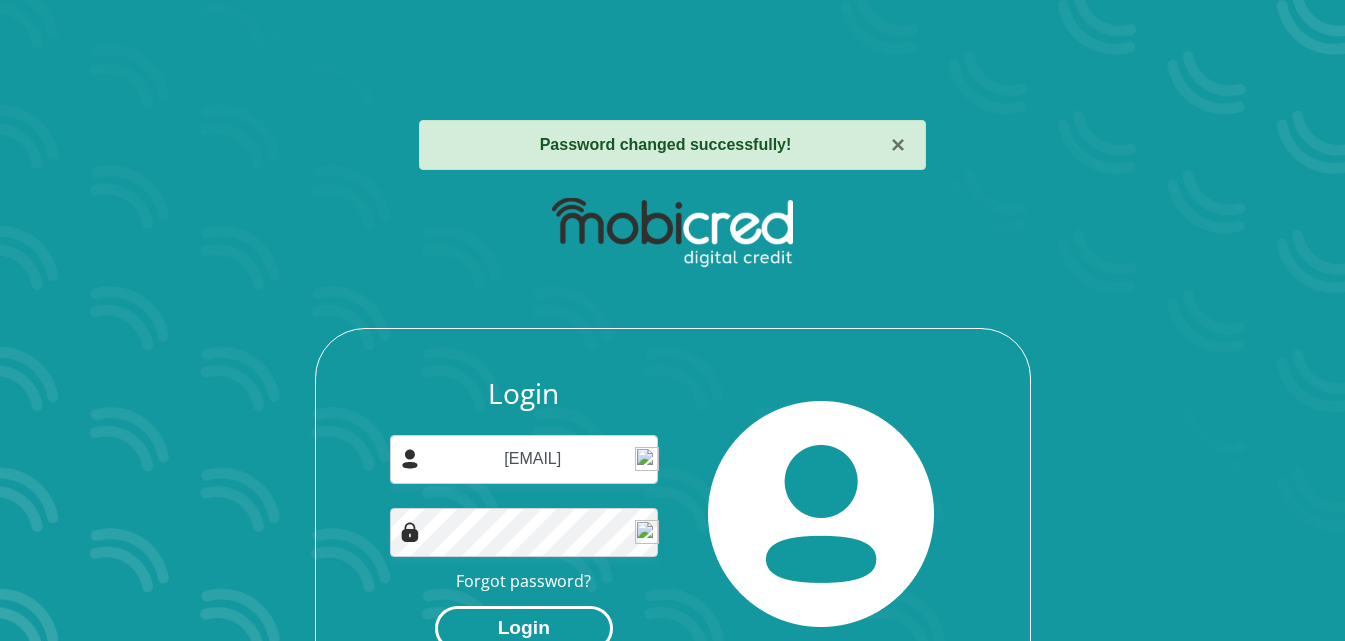 click on "Login" at bounding box center (524, 628) 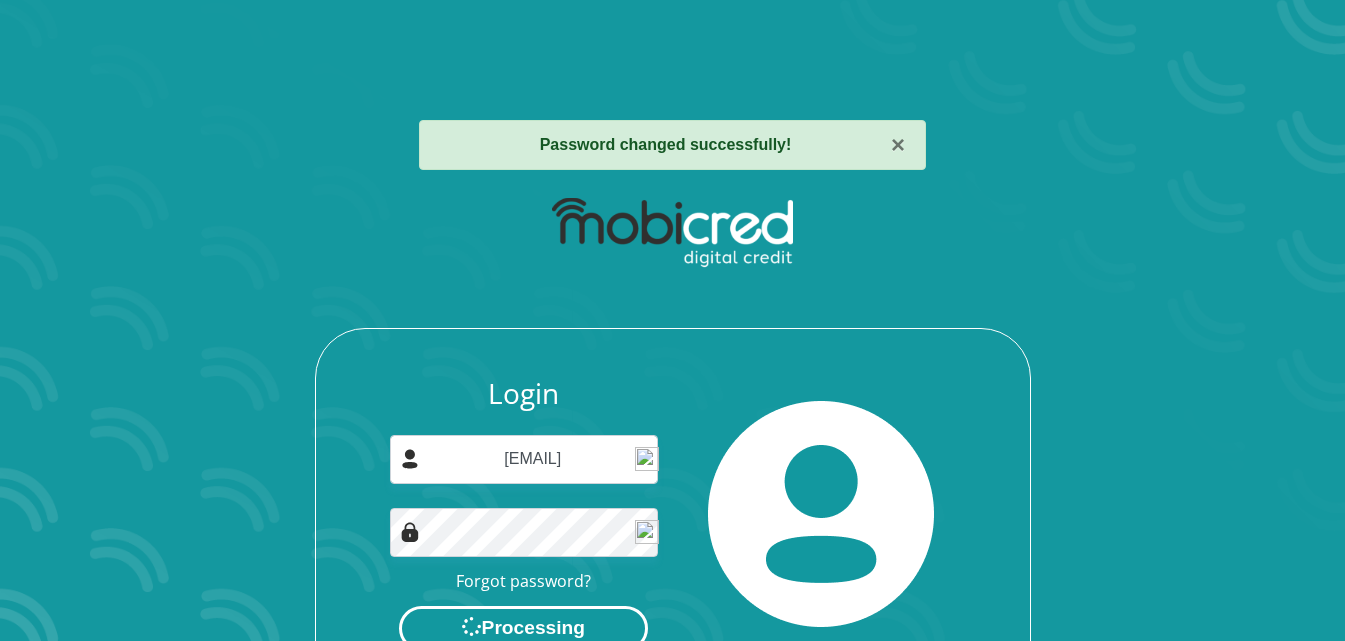 scroll, scrollTop: 0, scrollLeft: 0, axis: both 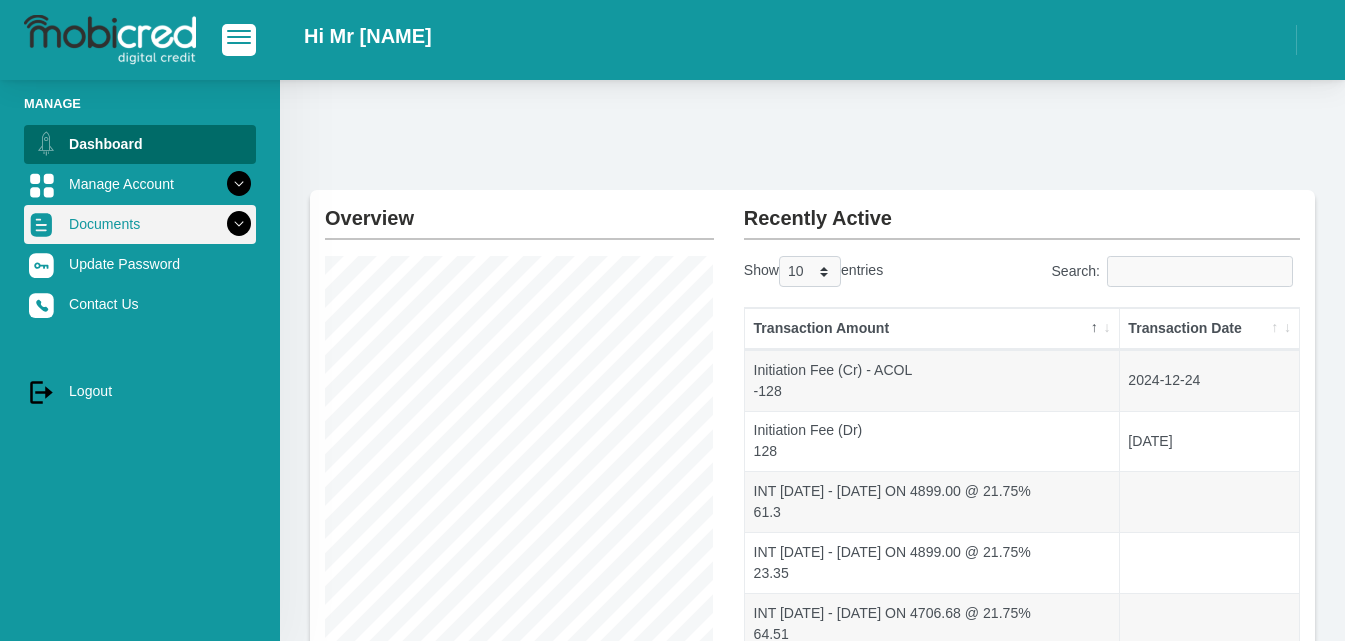 click on "Documents" at bounding box center (140, 224) 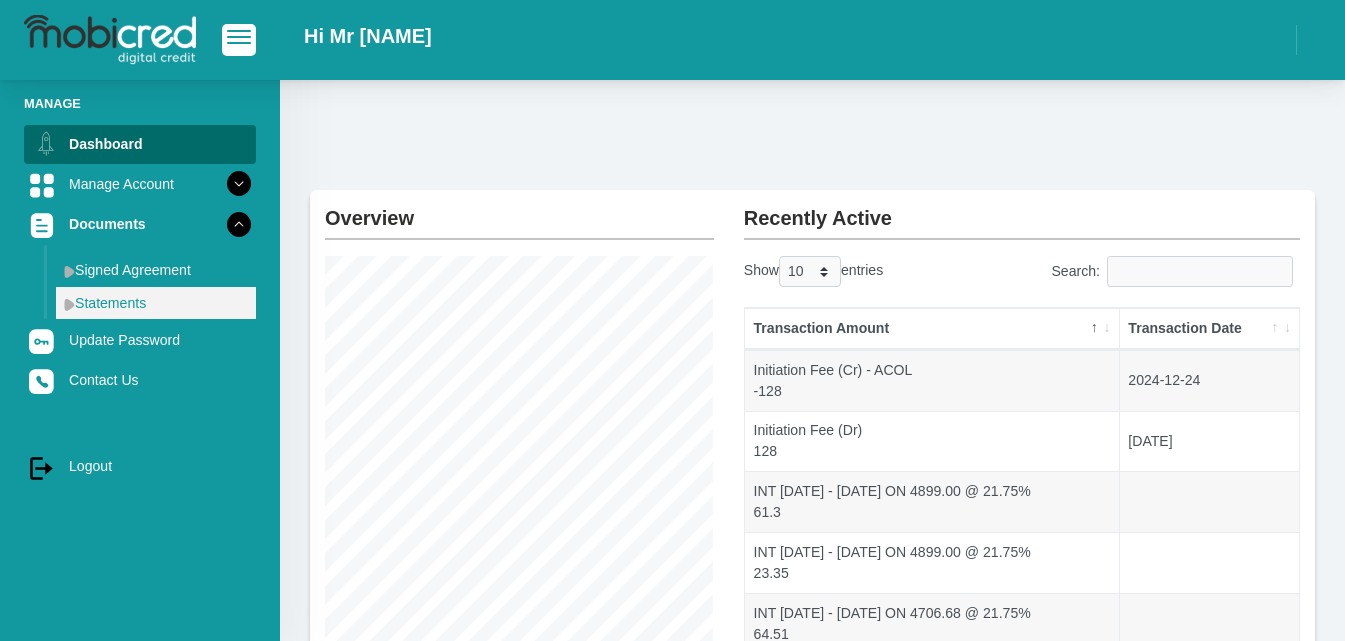 click on "Statements" at bounding box center (156, 303) 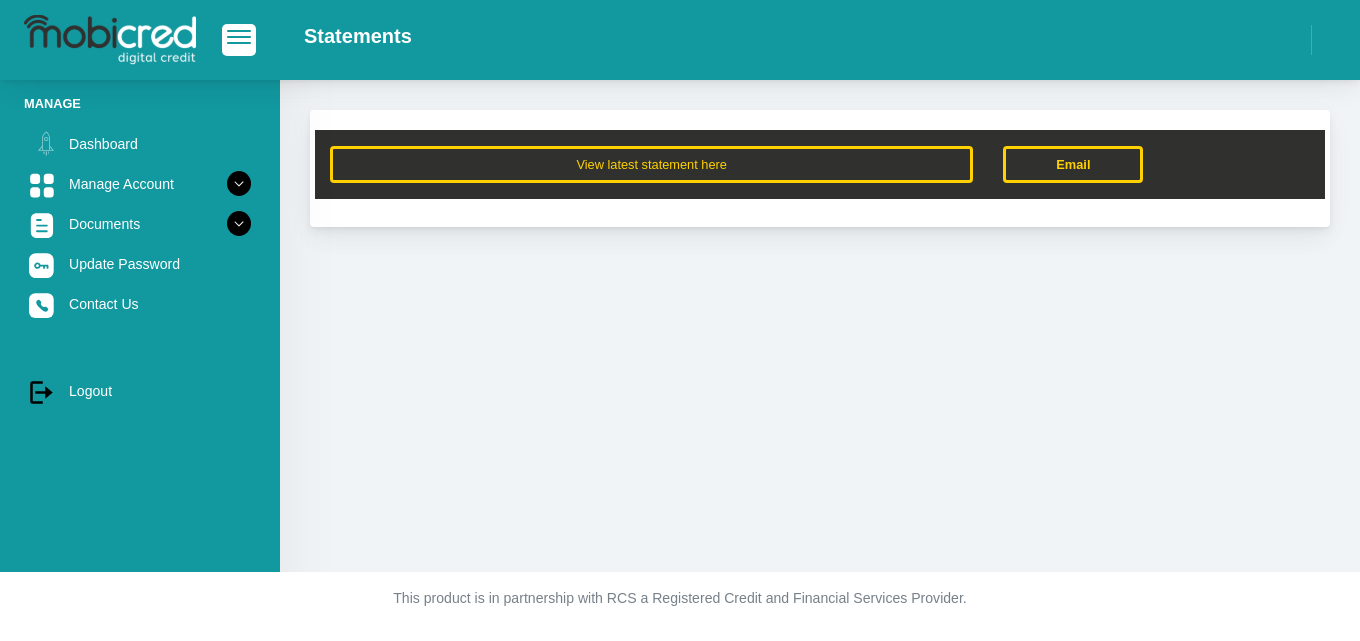 scroll, scrollTop: 0, scrollLeft: 0, axis: both 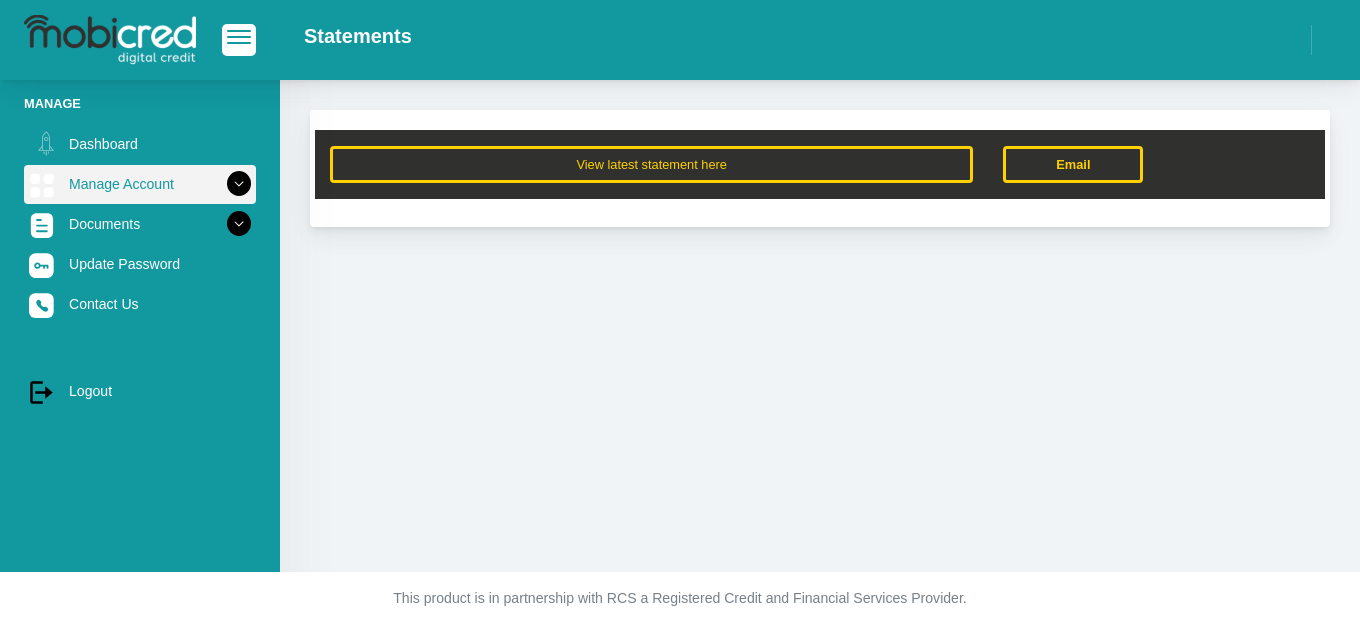 click on "Manage Account" at bounding box center (140, 184) 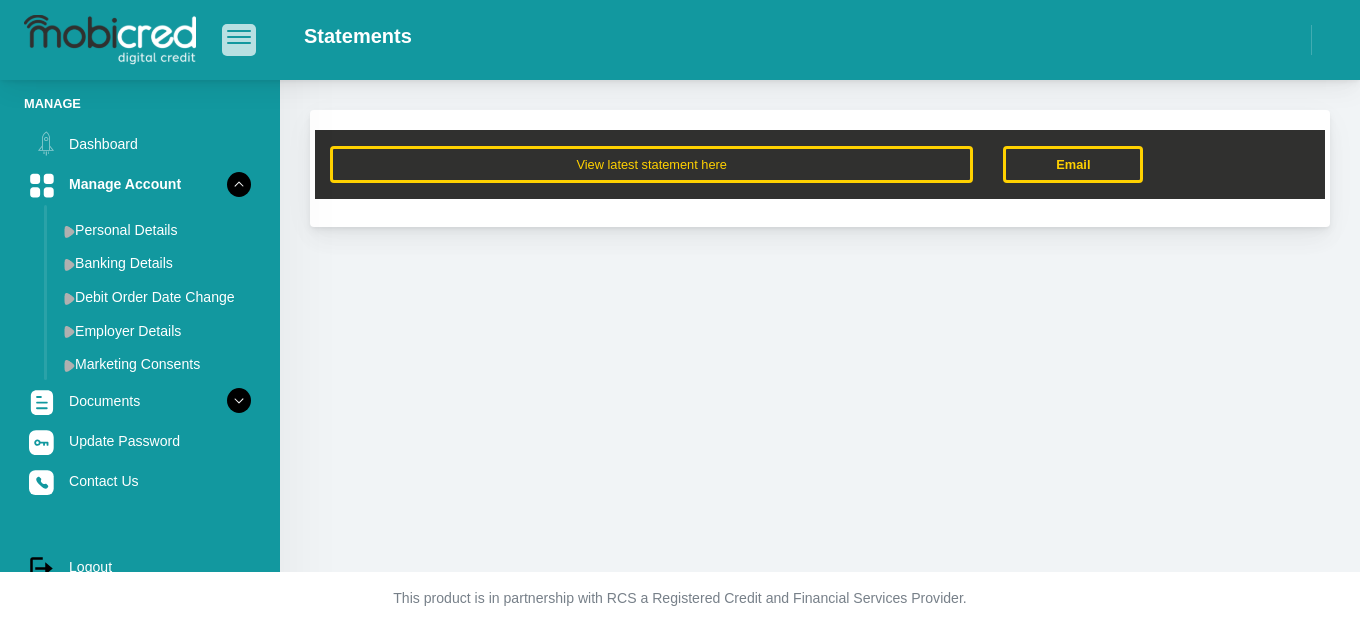 click at bounding box center [239, 37] 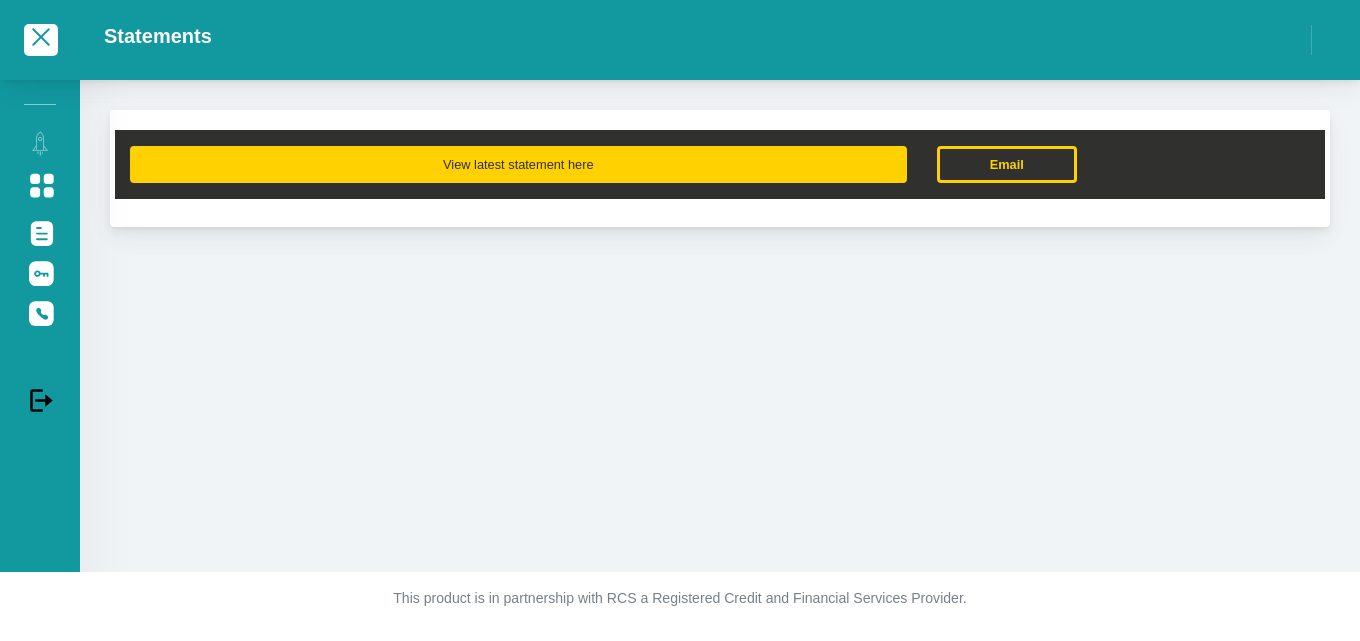 click on "View latest statement here" at bounding box center (518, 164) 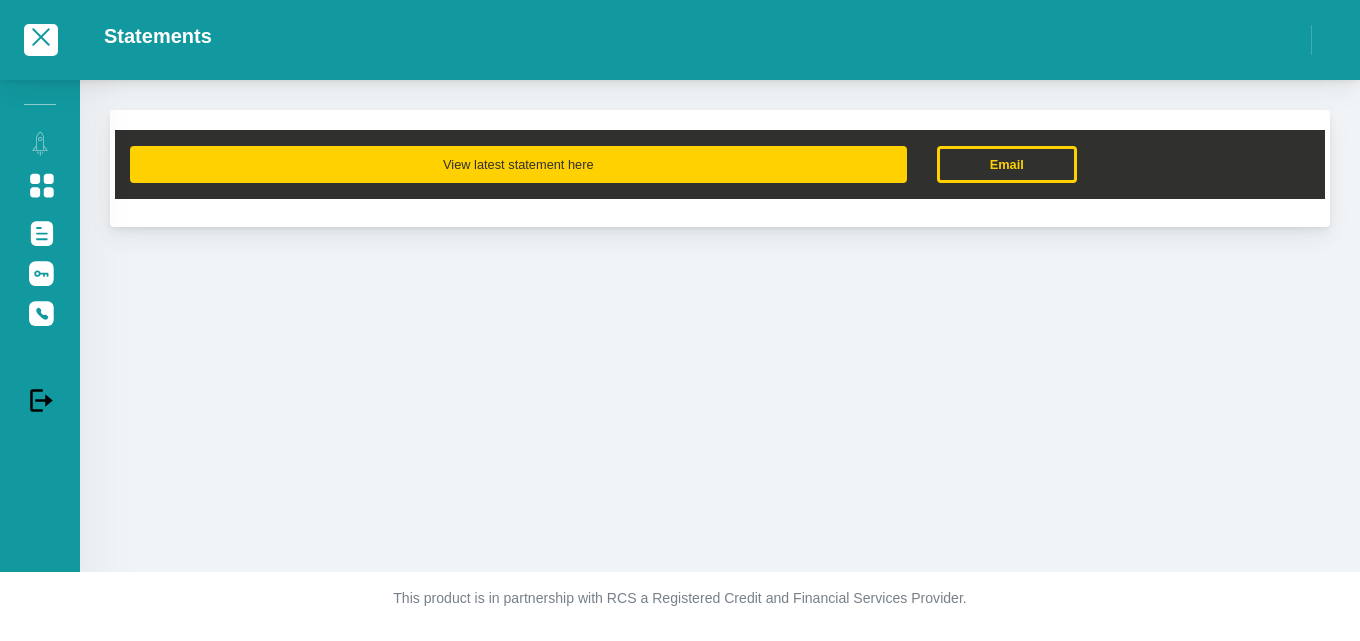 click on "View latest statement here" at bounding box center [518, 164] 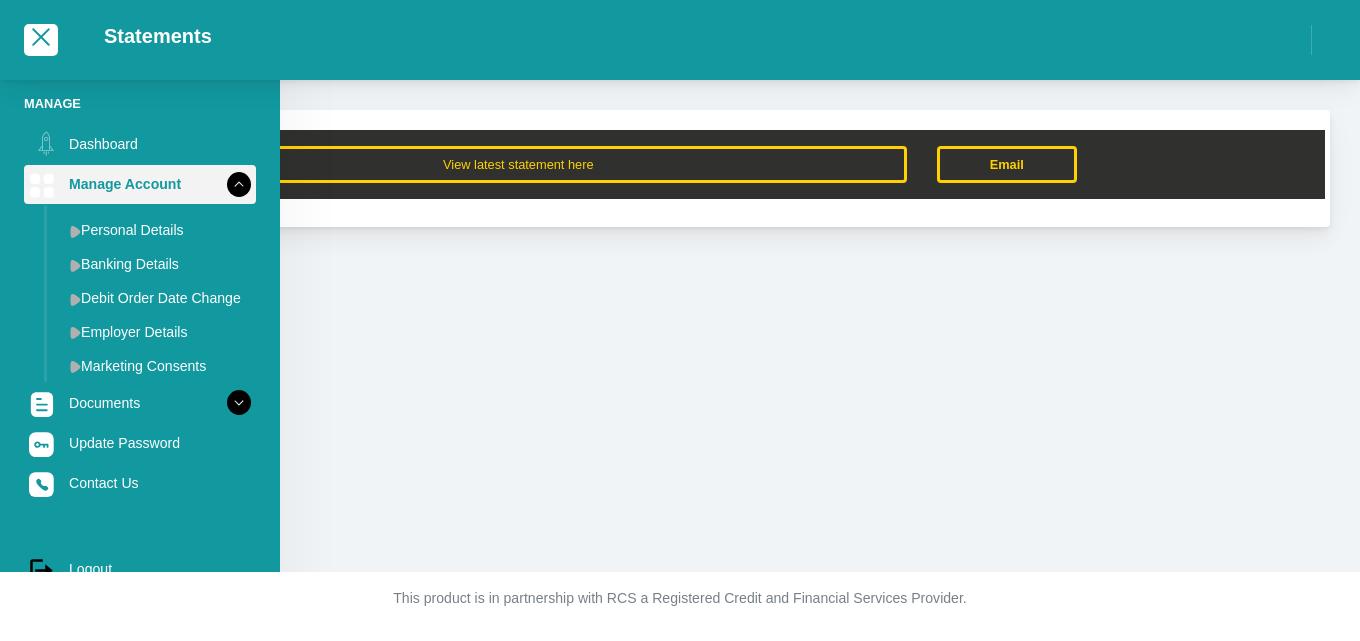 click on "Manage Account" at bounding box center [140, 184] 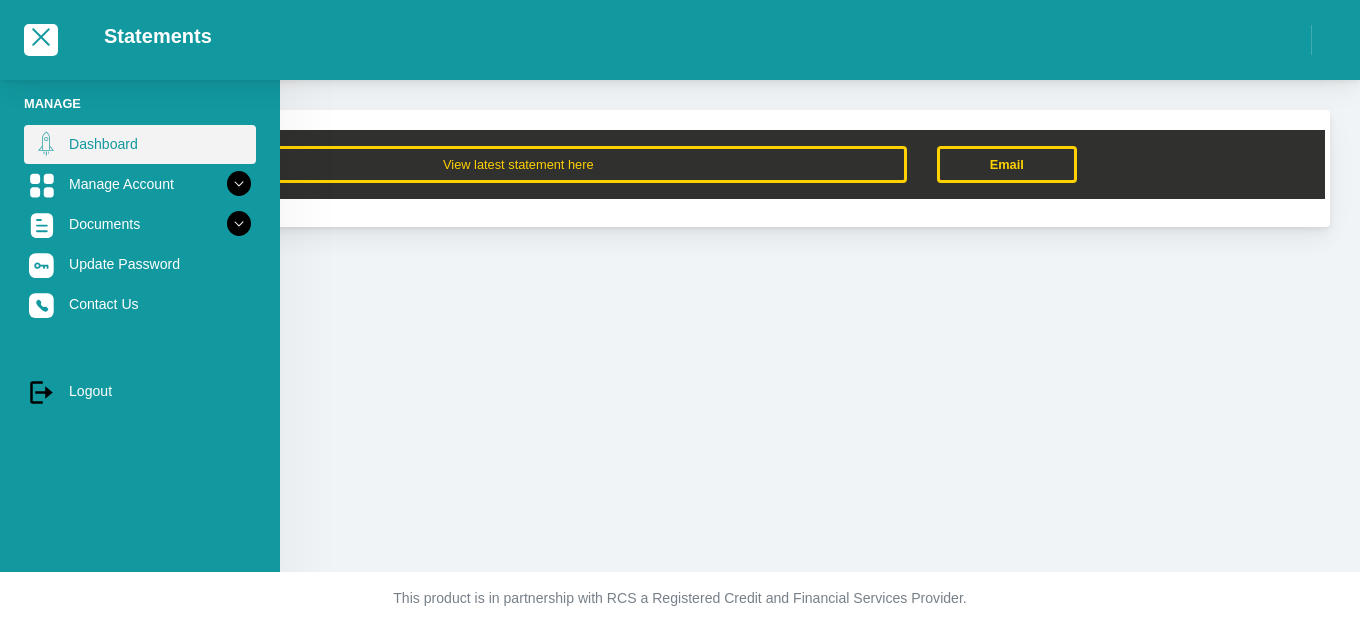 click on "Dashboard" at bounding box center (140, 144) 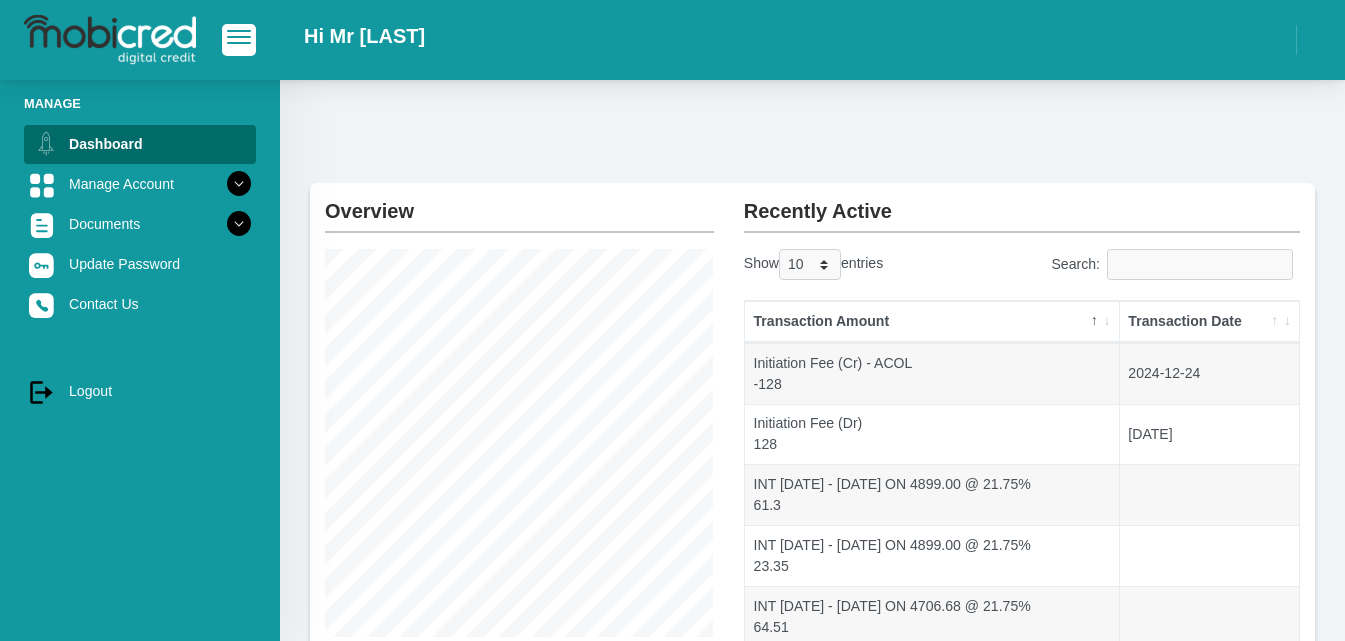 scroll, scrollTop: 0, scrollLeft: 0, axis: both 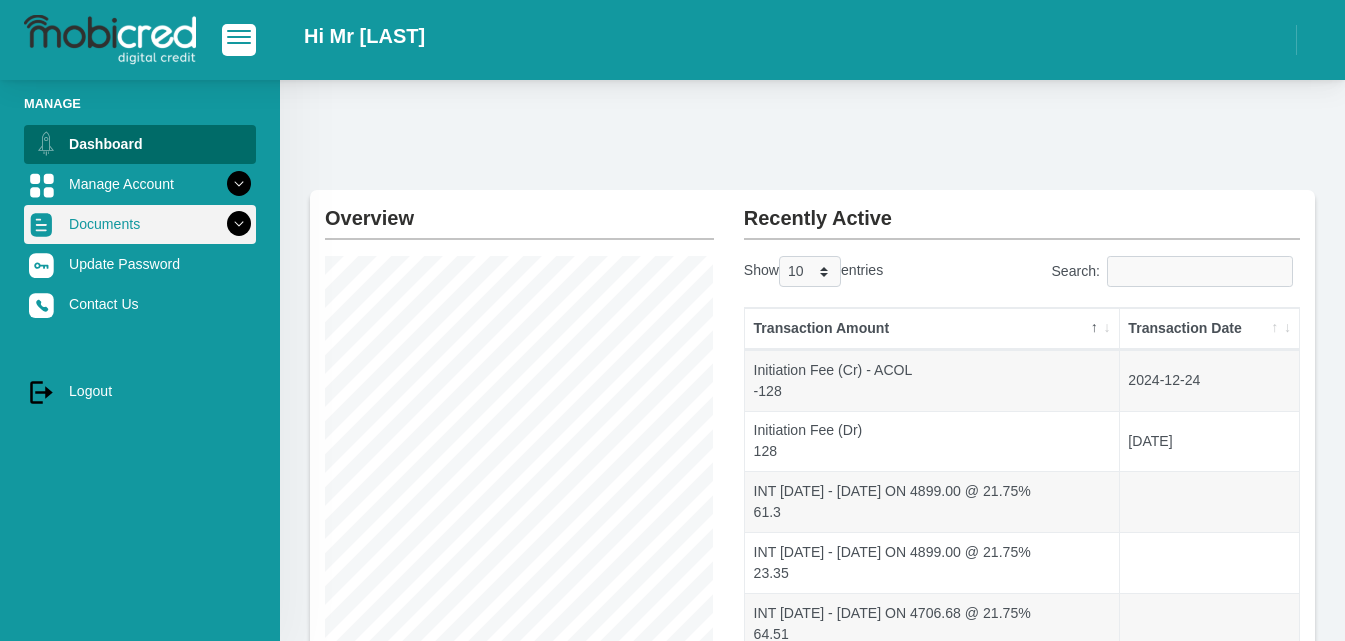 click on "Documents" at bounding box center (140, 224) 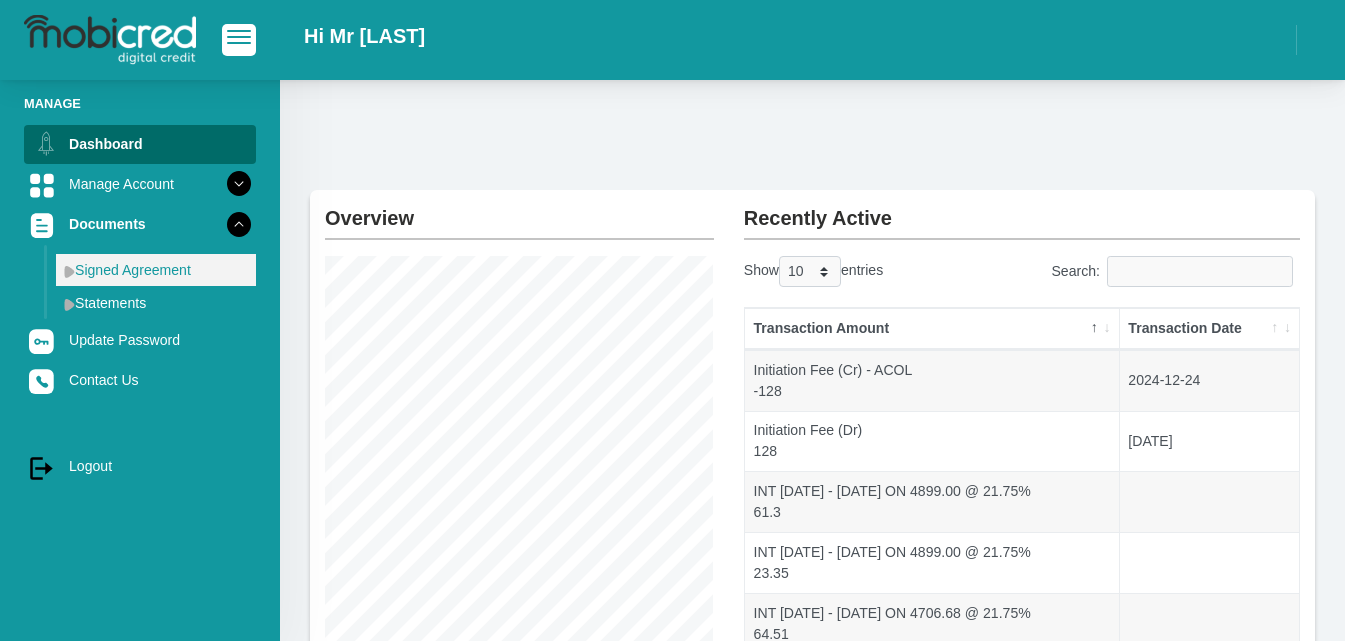 click on "Signed Agreement" at bounding box center (156, 270) 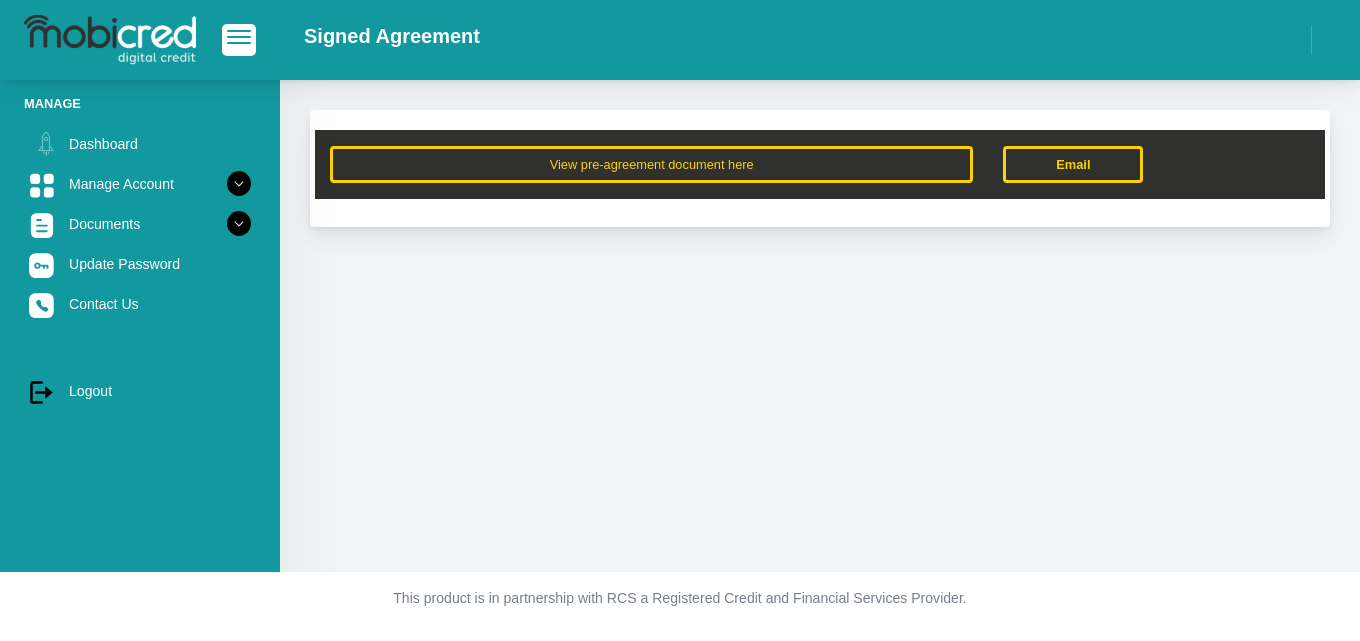 scroll, scrollTop: 0, scrollLeft: 0, axis: both 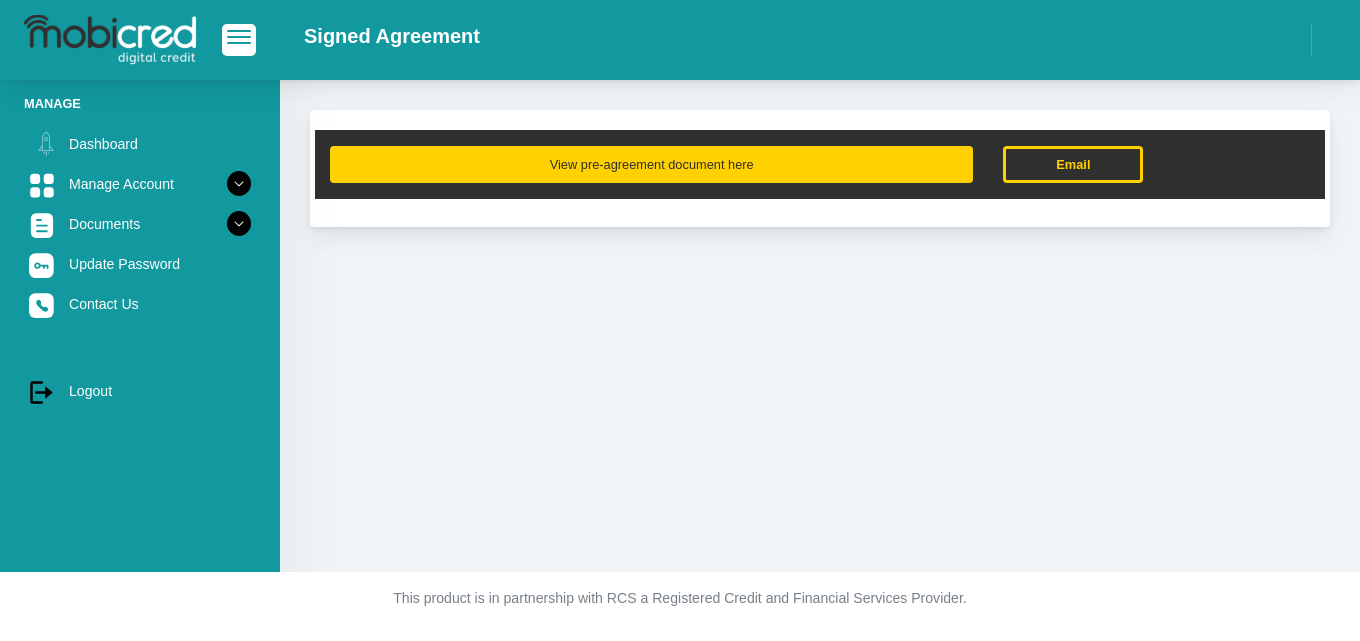 click on "View pre-agreement document here" at bounding box center (651, 164) 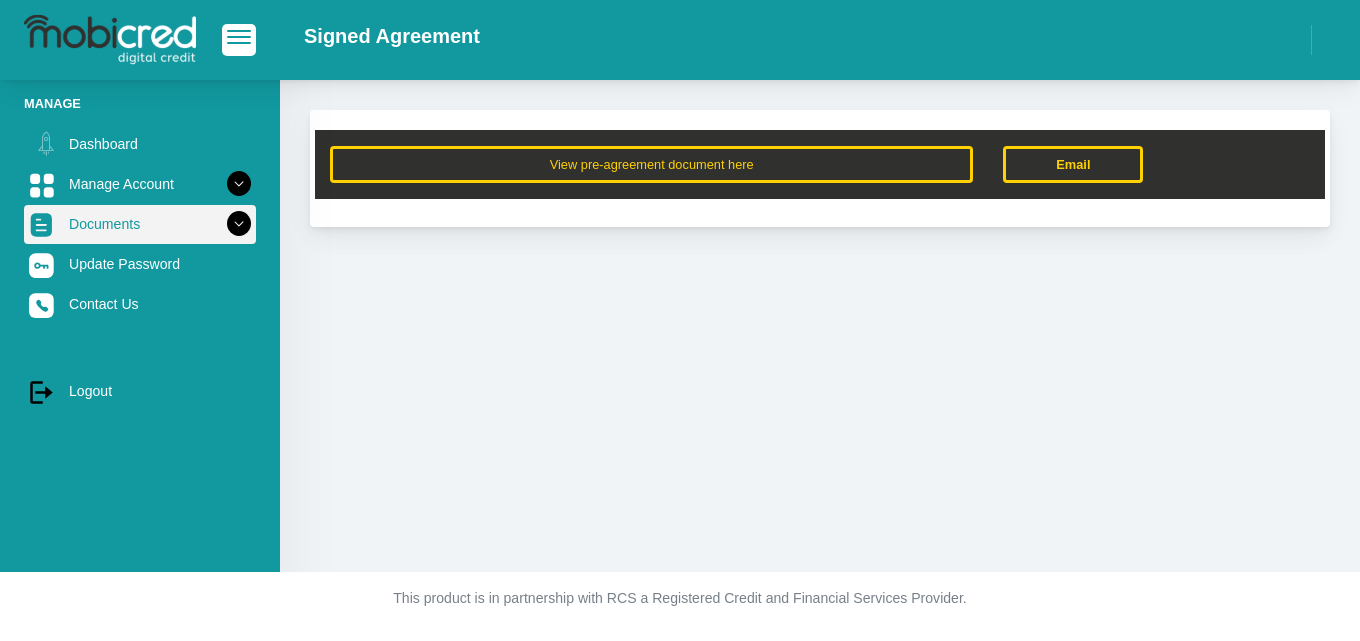click on "Documents" at bounding box center (140, 224) 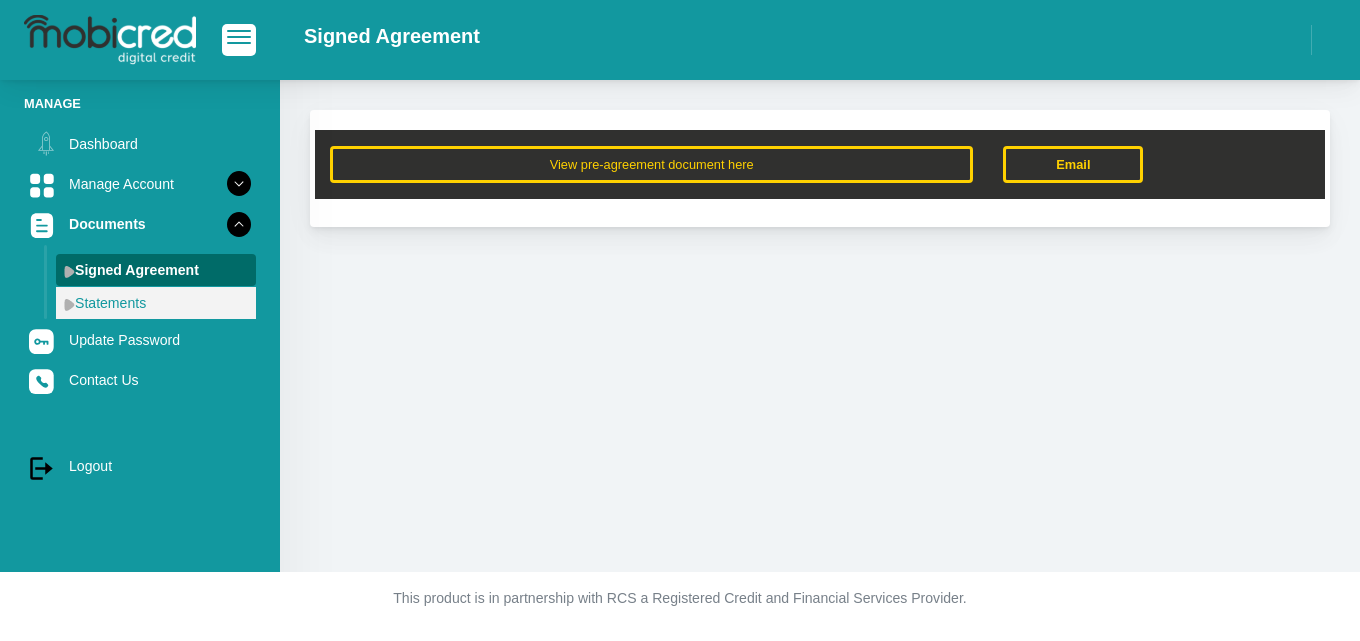 click on "Statements" at bounding box center (156, 303) 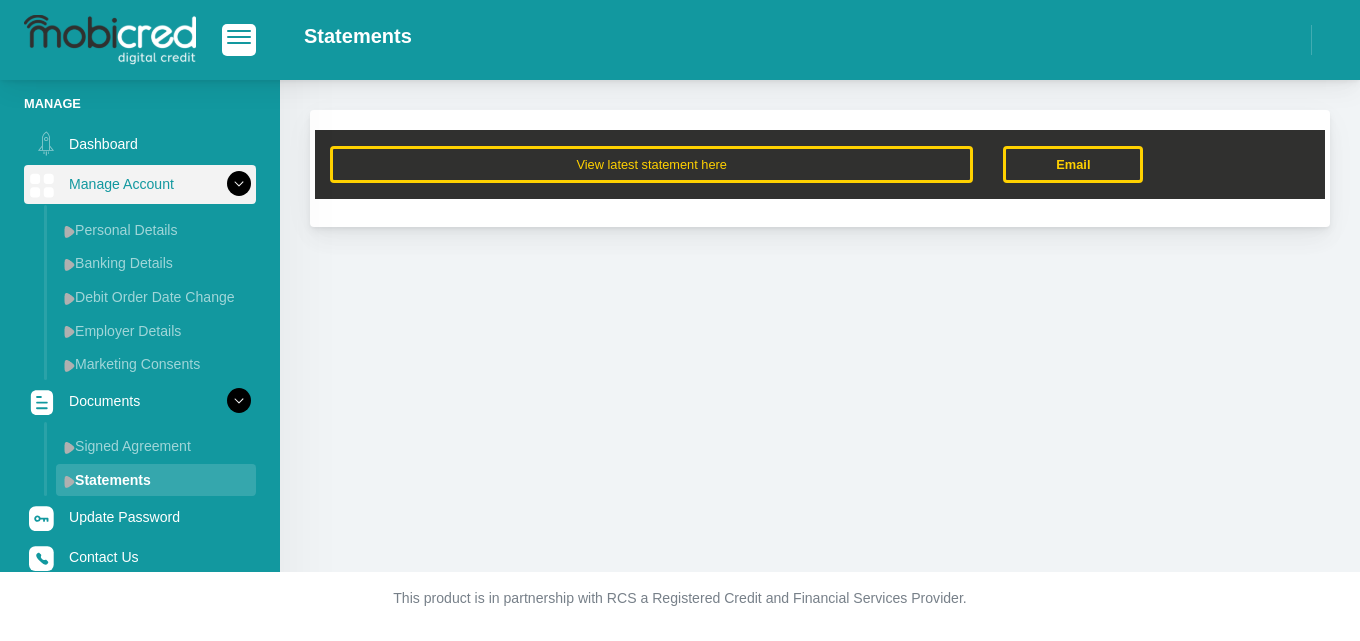scroll, scrollTop: 0, scrollLeft: 0, axis: both 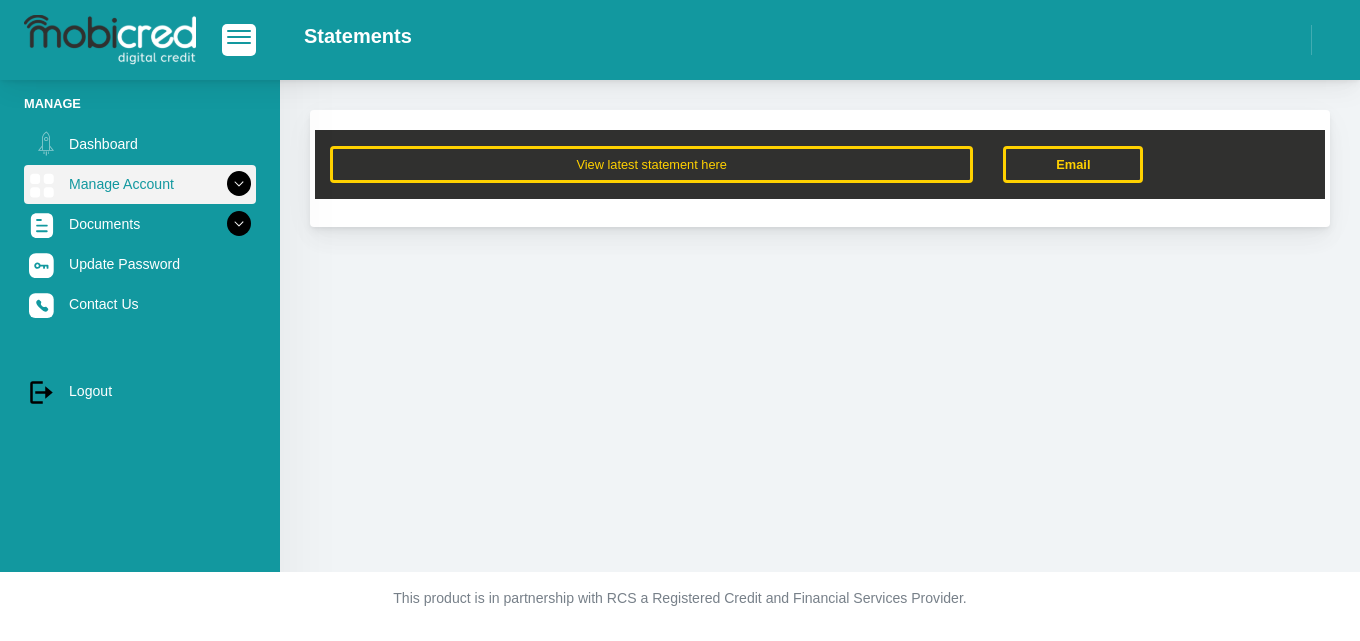 click at bounding box center (239, 184) 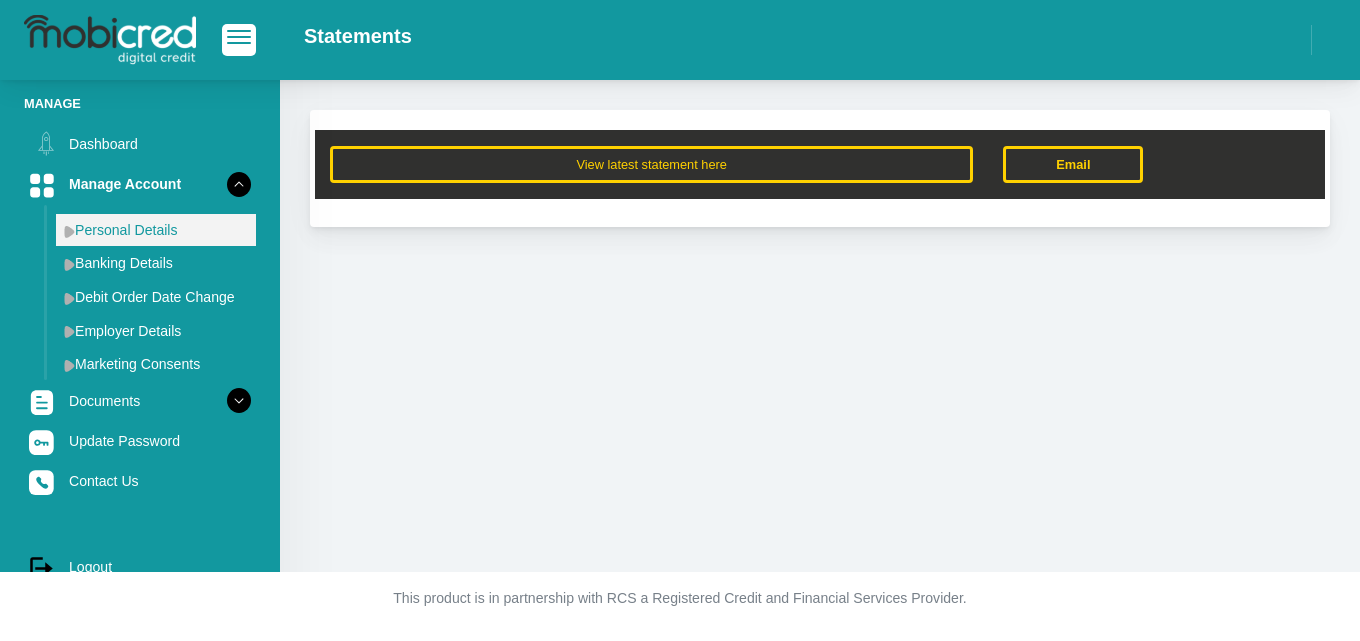 click on "Personal Details" at bounding box center [156, 230] 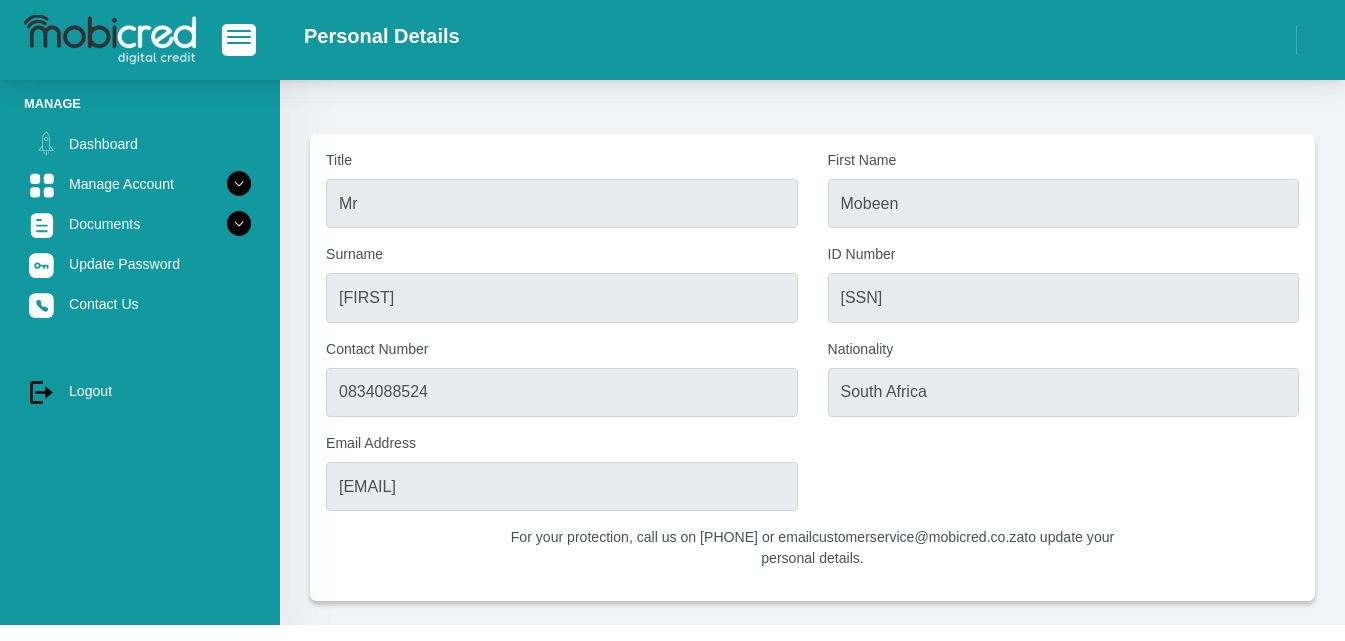scroll, scrollTop: 0, scrollLeft: 0, axis: both 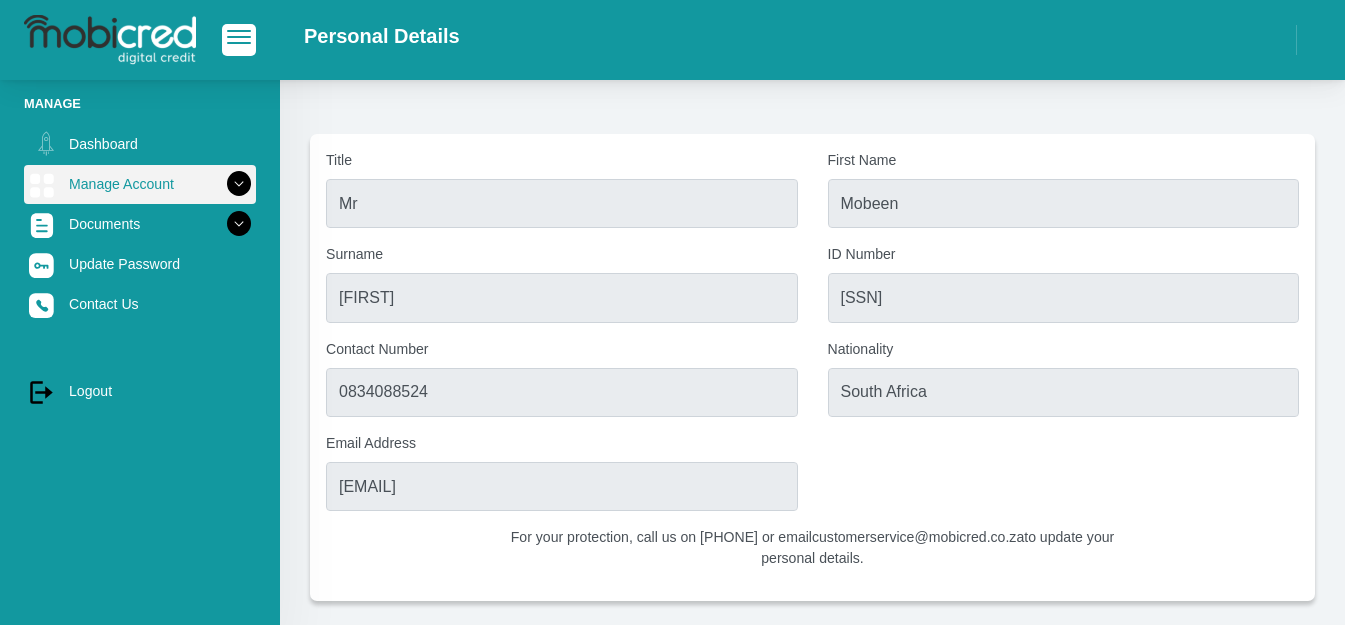 click at bounding box center [239, 184] 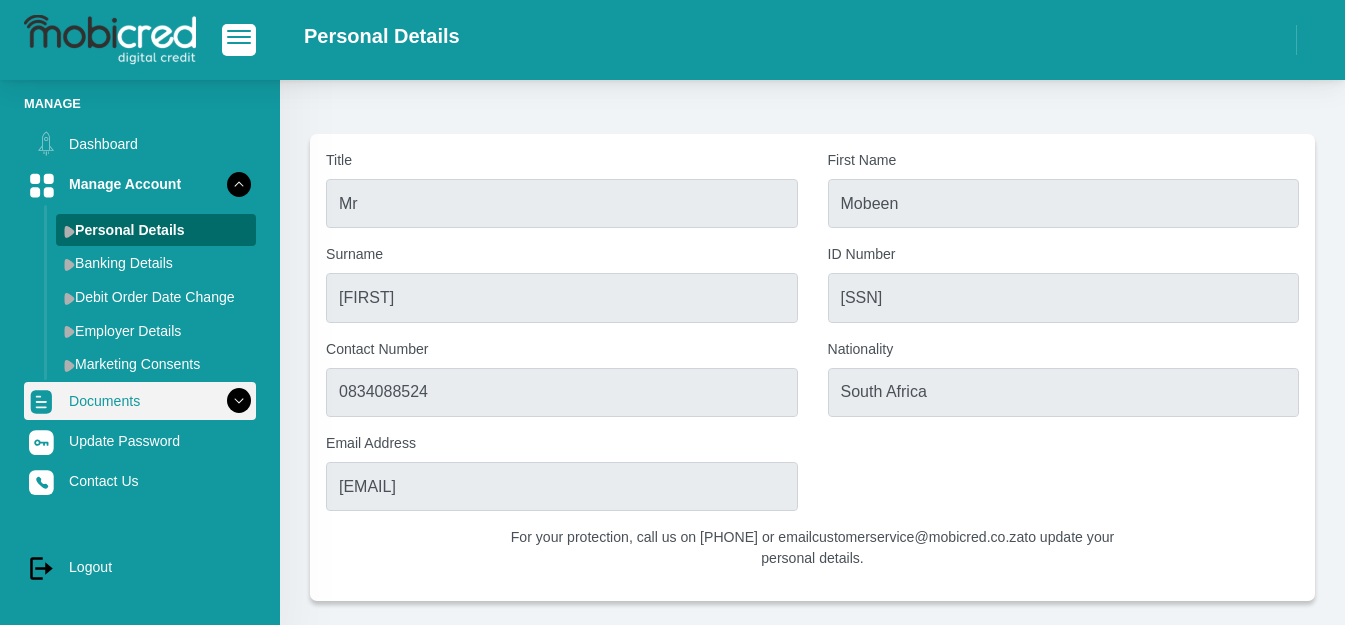 click on "Documents" at bounding box center [140, 401] 